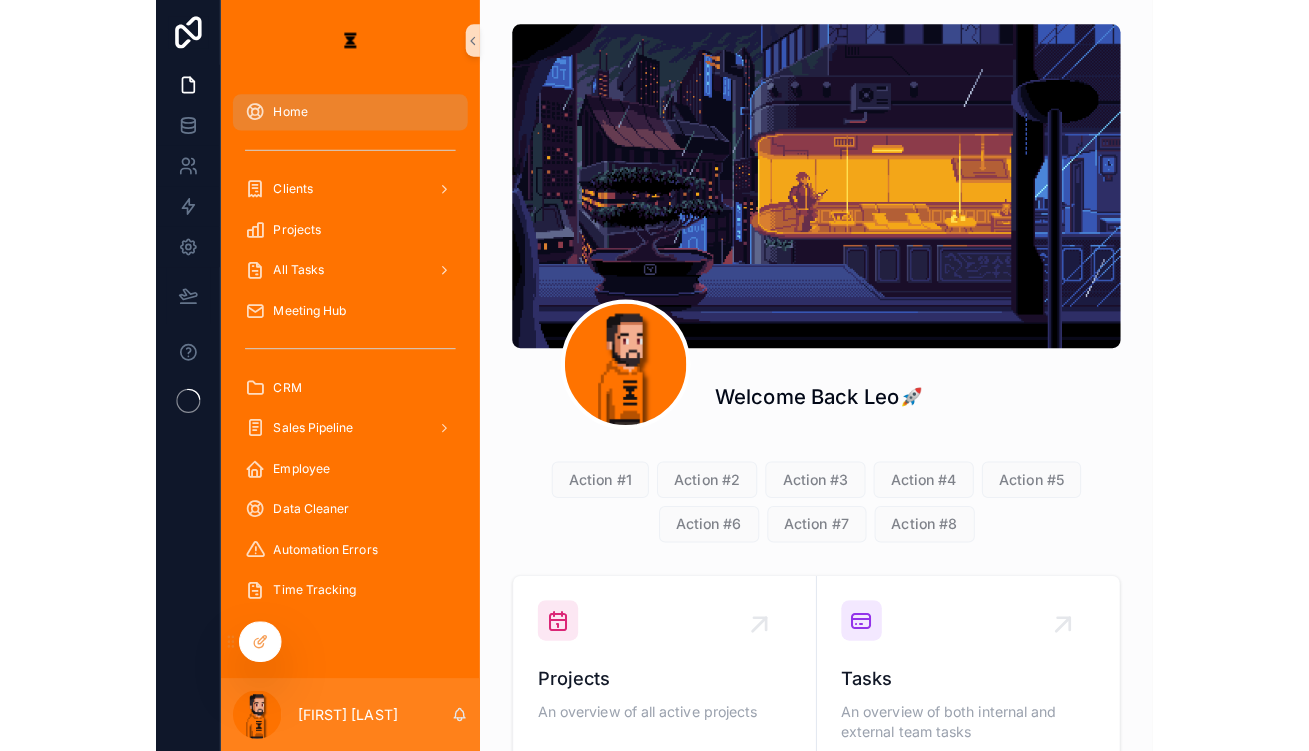 scroll, scrollTop: 0, scrollLeft: 0, axis: both 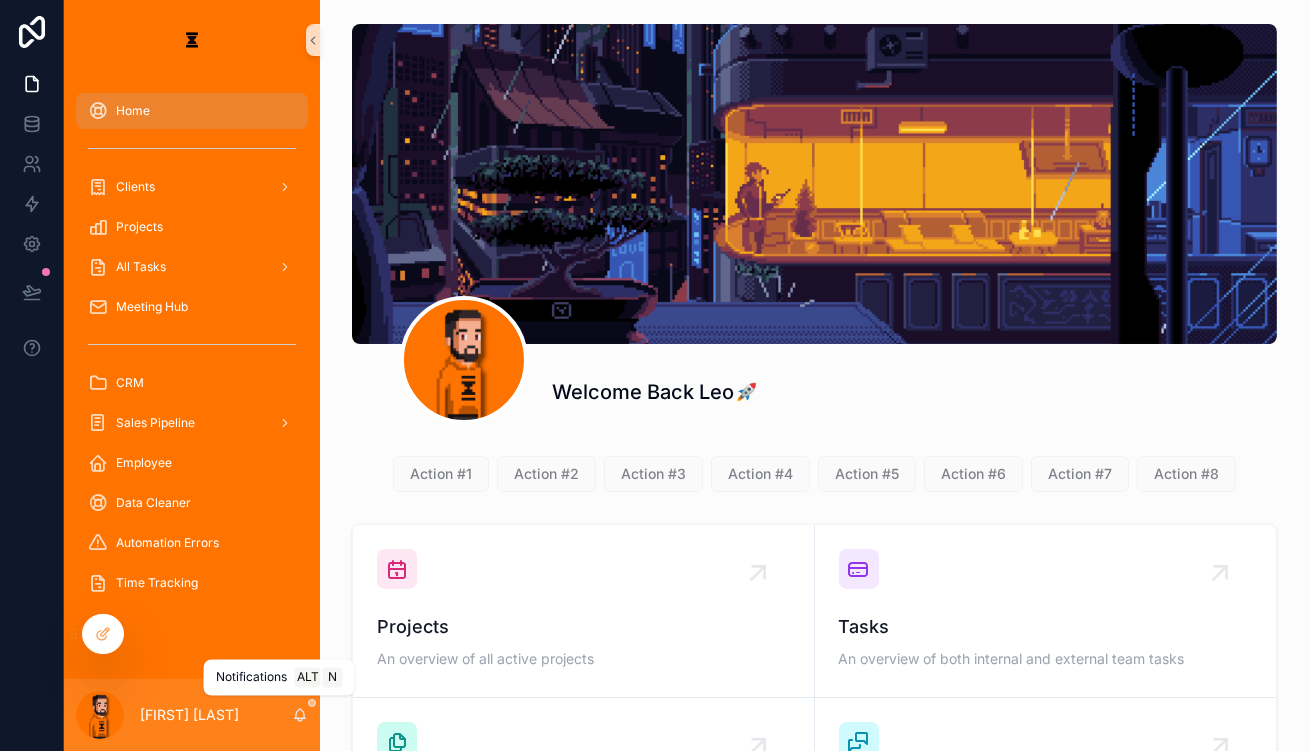 click 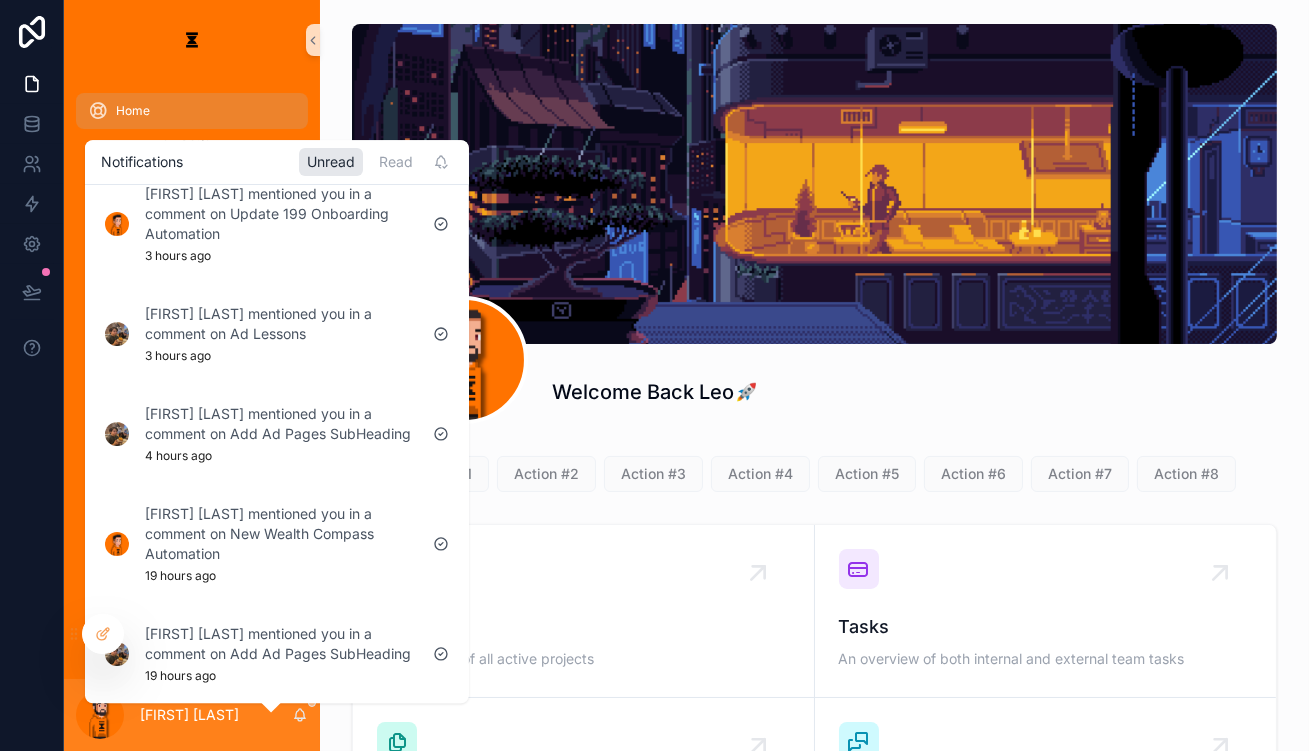 scroll, scrollTop: 363, scrollLeft: 0, axis: vertical 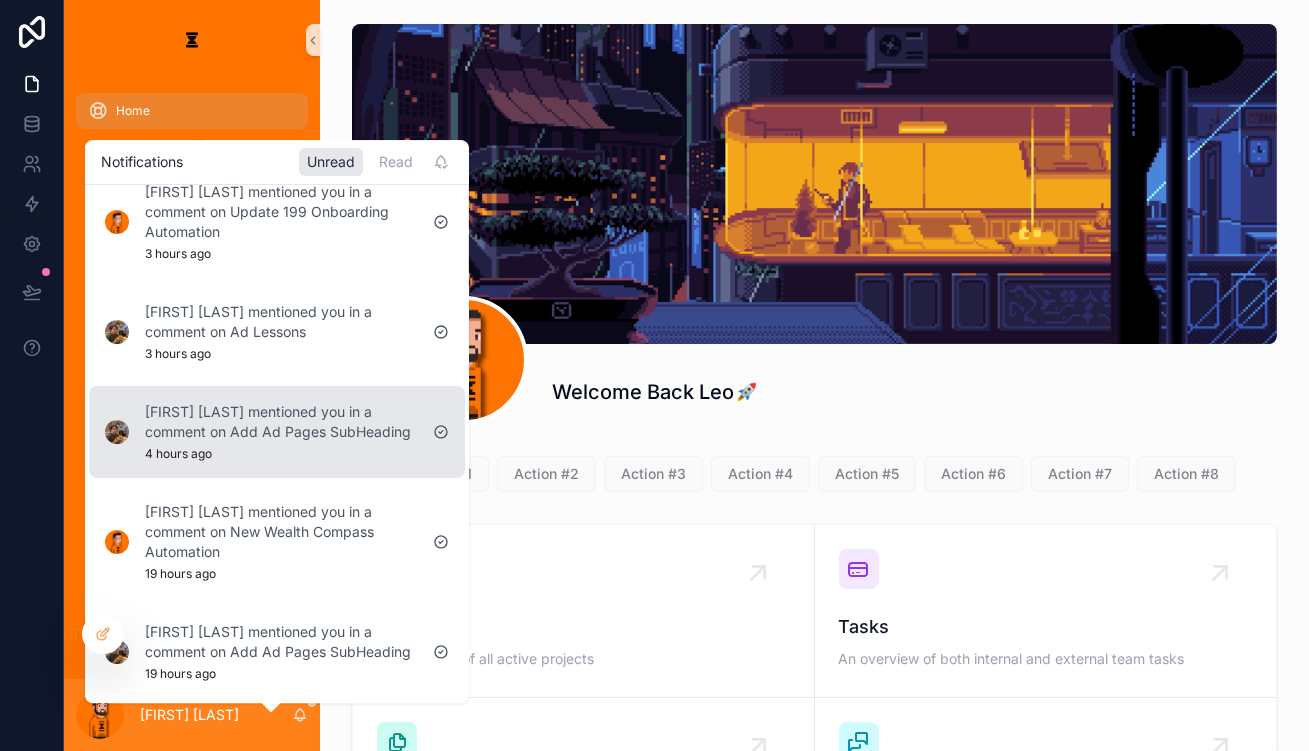 click on "[FIRST] [LAST] mentioned you in a comment on Add Ad Pages SubHeading 4 hours ago" at bounding box center (261, 432) 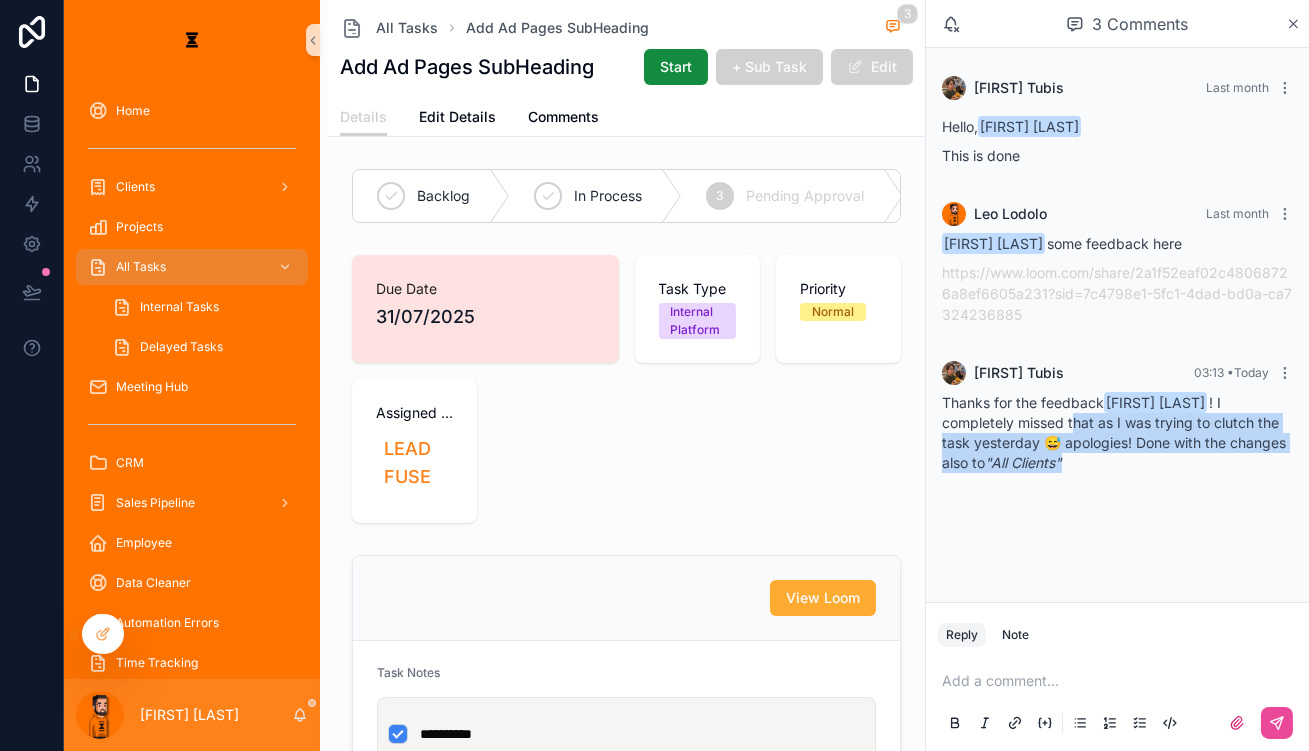drag, startPoint x: 1036, startPoint y: 375, endPoint x: 1085, endPoint y: 419, distance: 65.8559 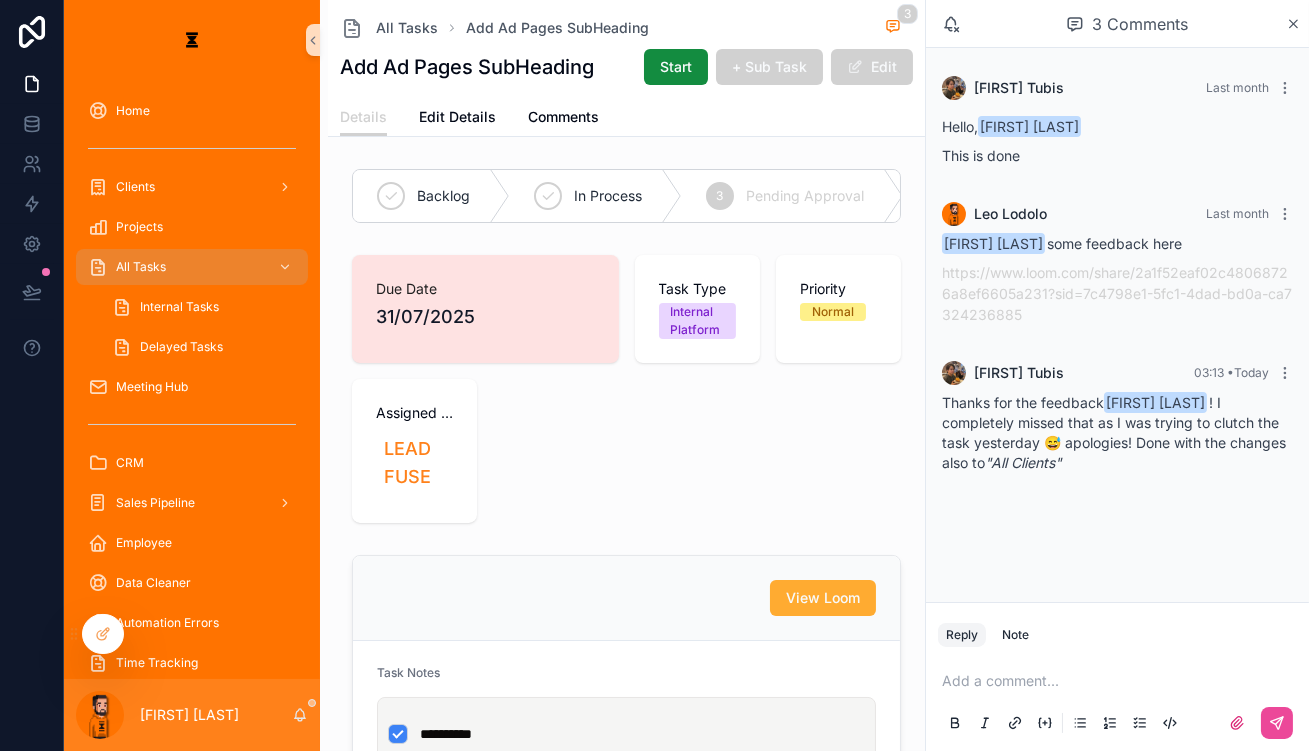 click at bounding box center (1121, 681) 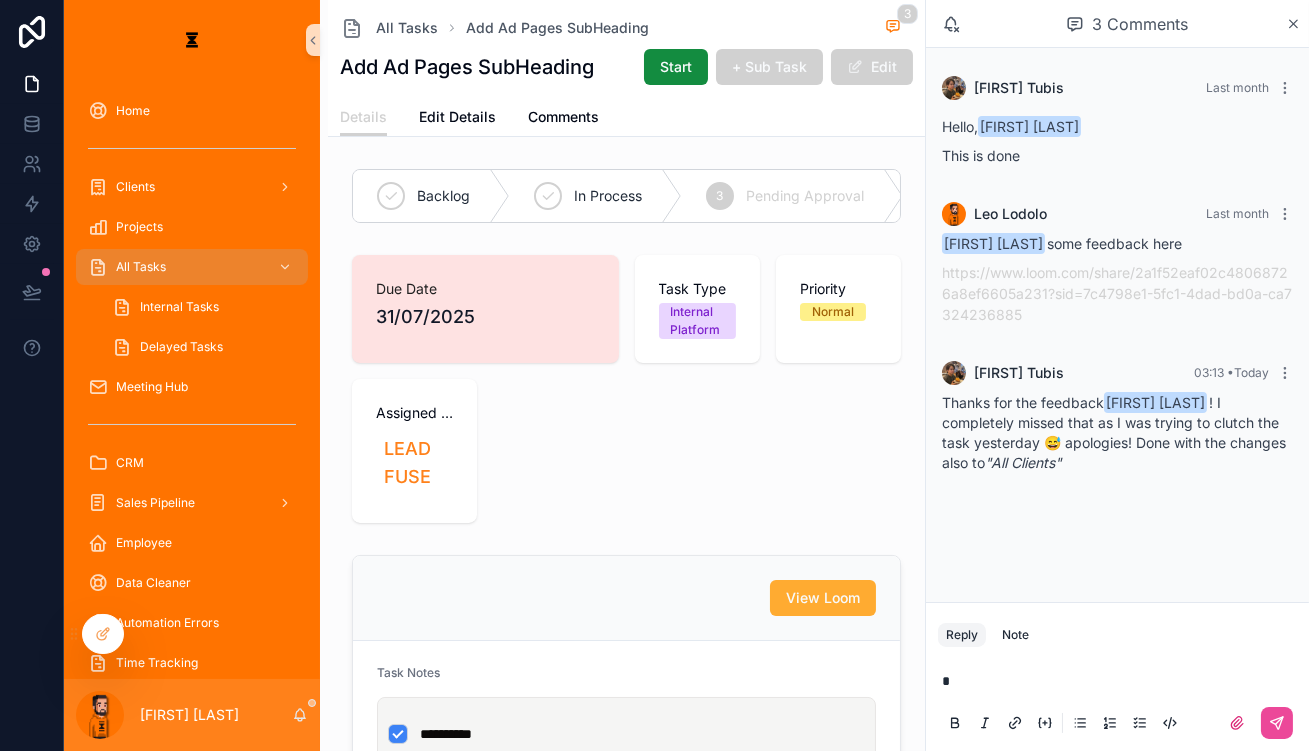 type 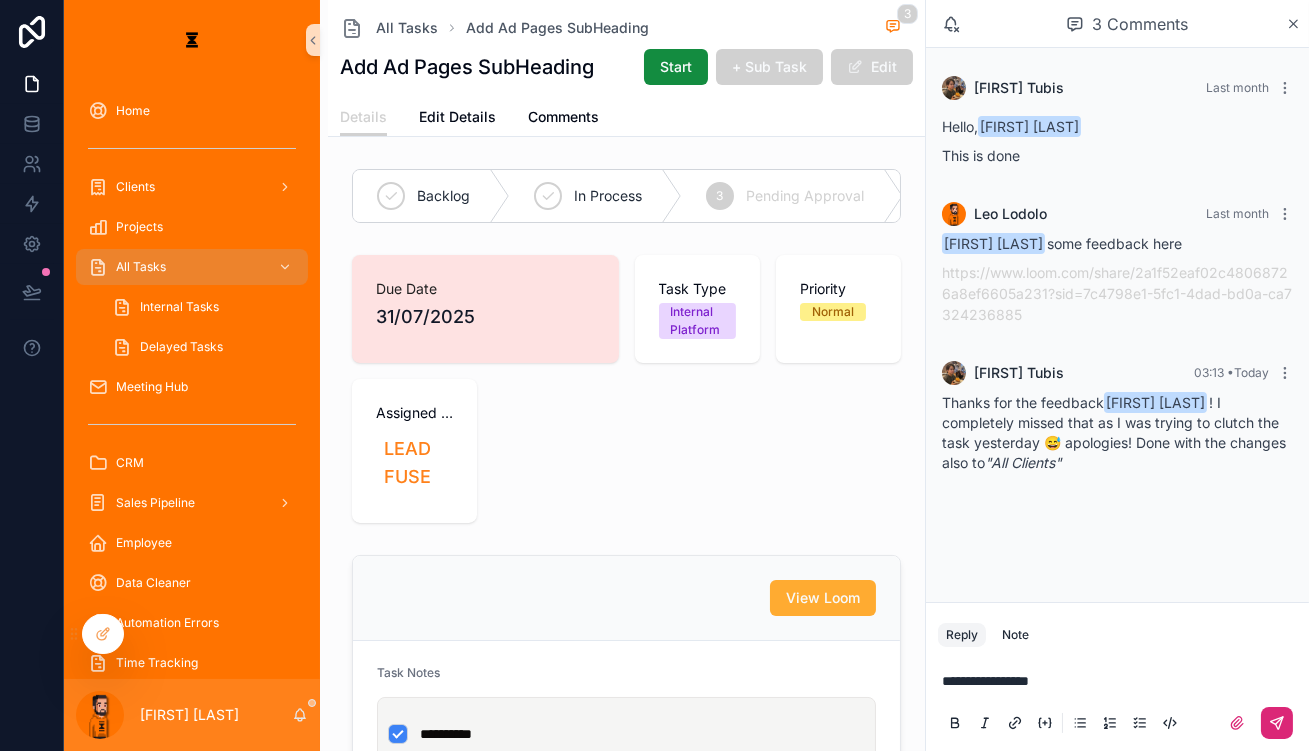 click at bounding box center [1277, 723] 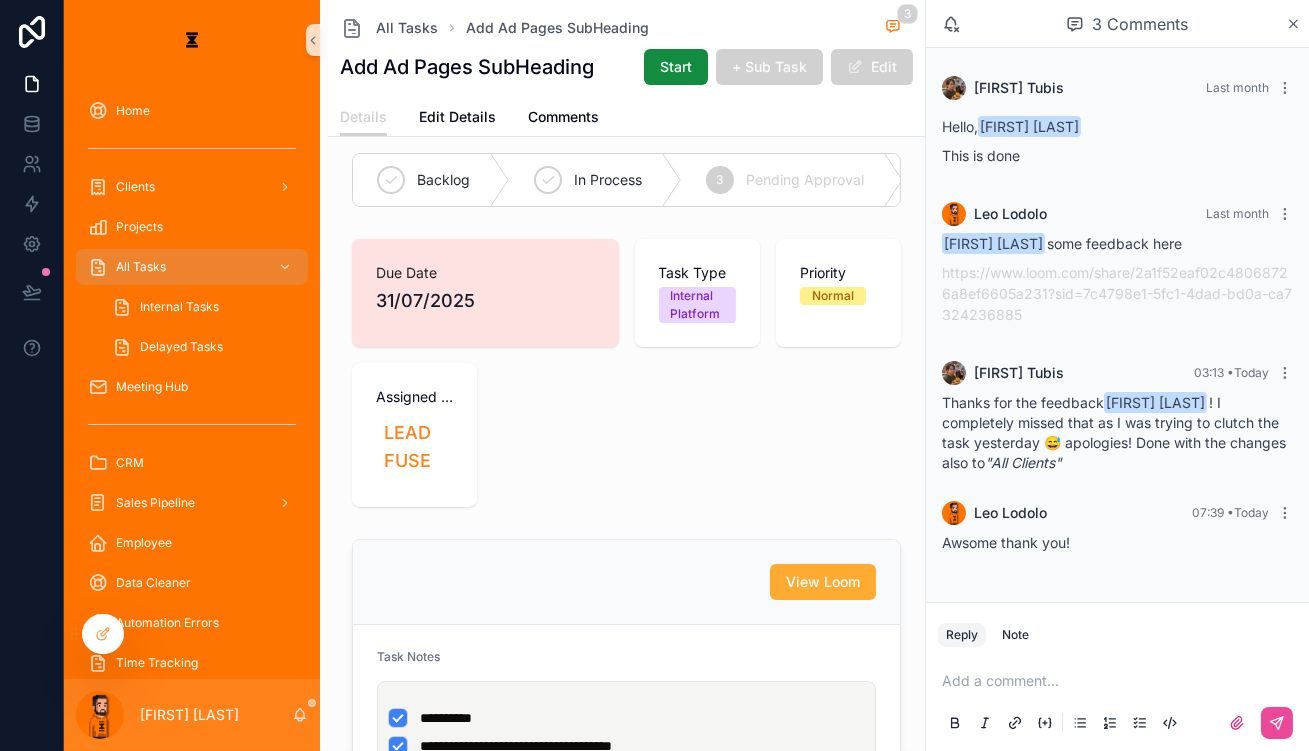 scroll, scrollTop: 0, scrollLeft: 0, axis: both 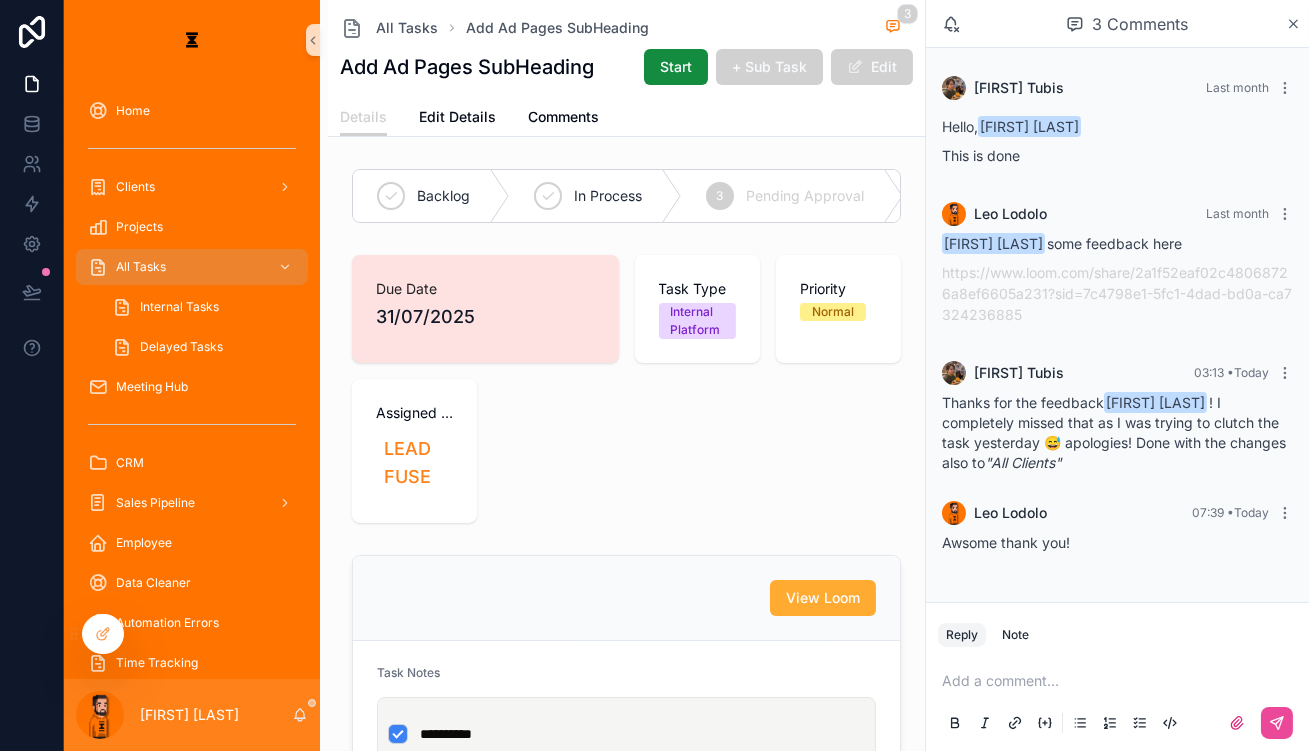 click on "4 Complete" at bounding box center (987, 196) 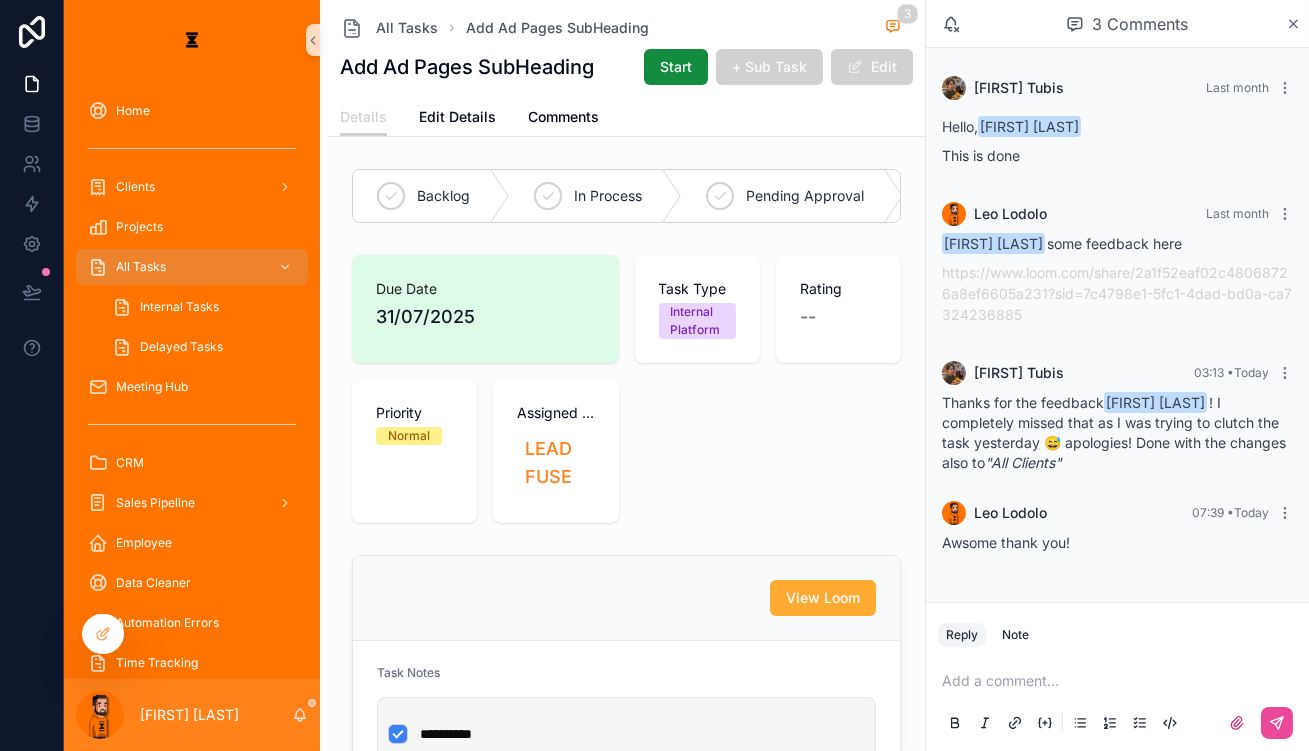 click on "[FIRST] [LAST]" at bounding box center (192, 715) 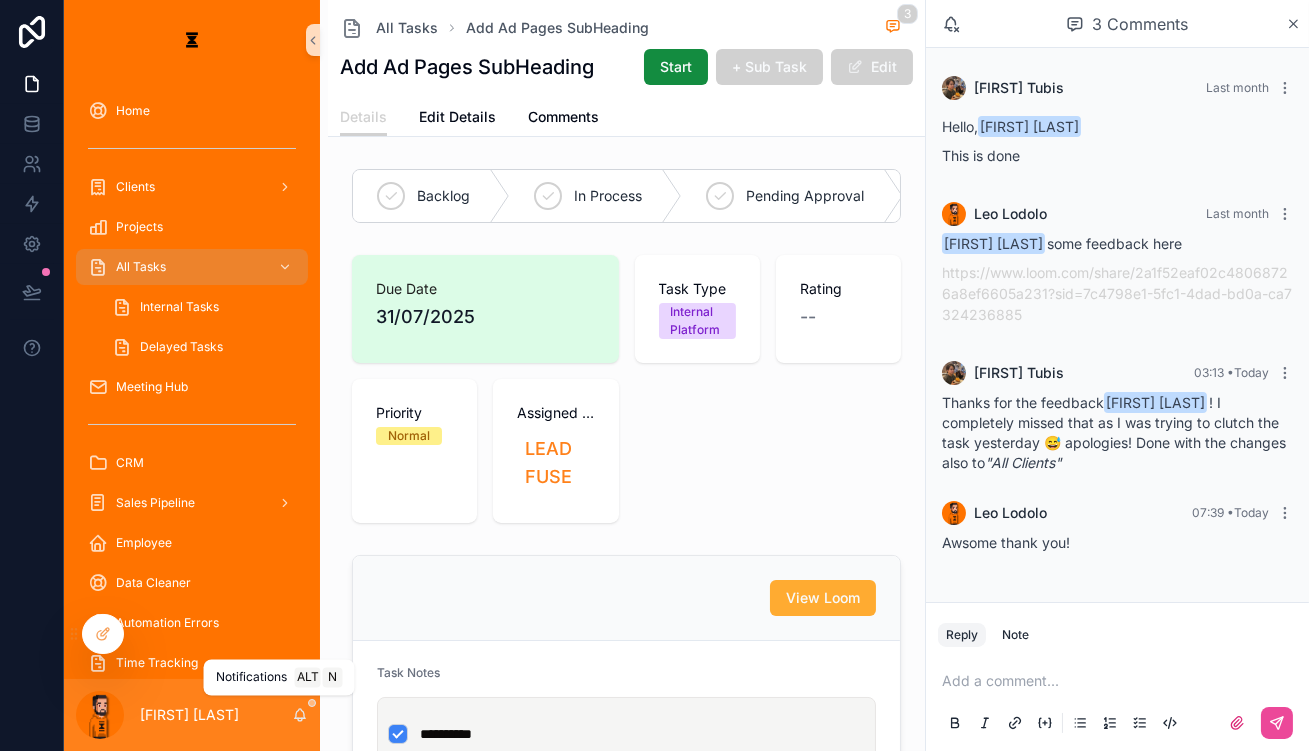 click 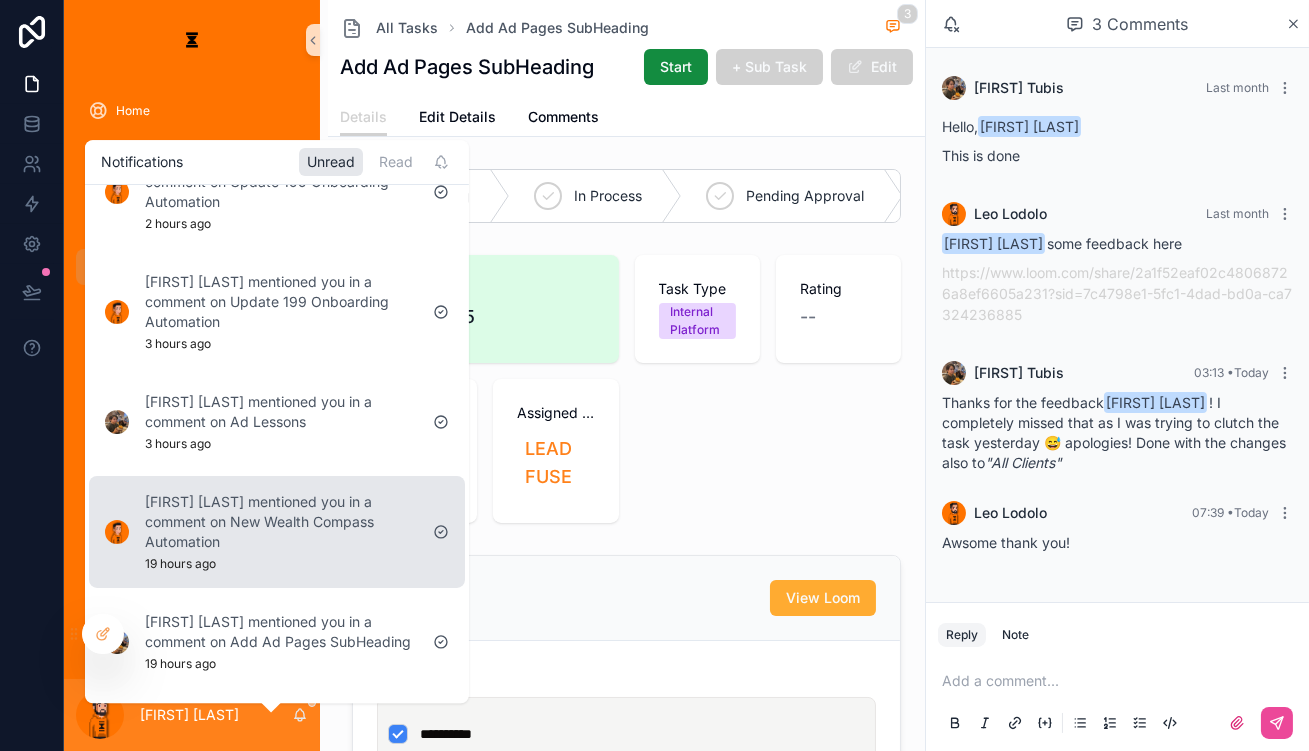scroll, scrollTop: 272, scrollLeft: 0, axis: vertical 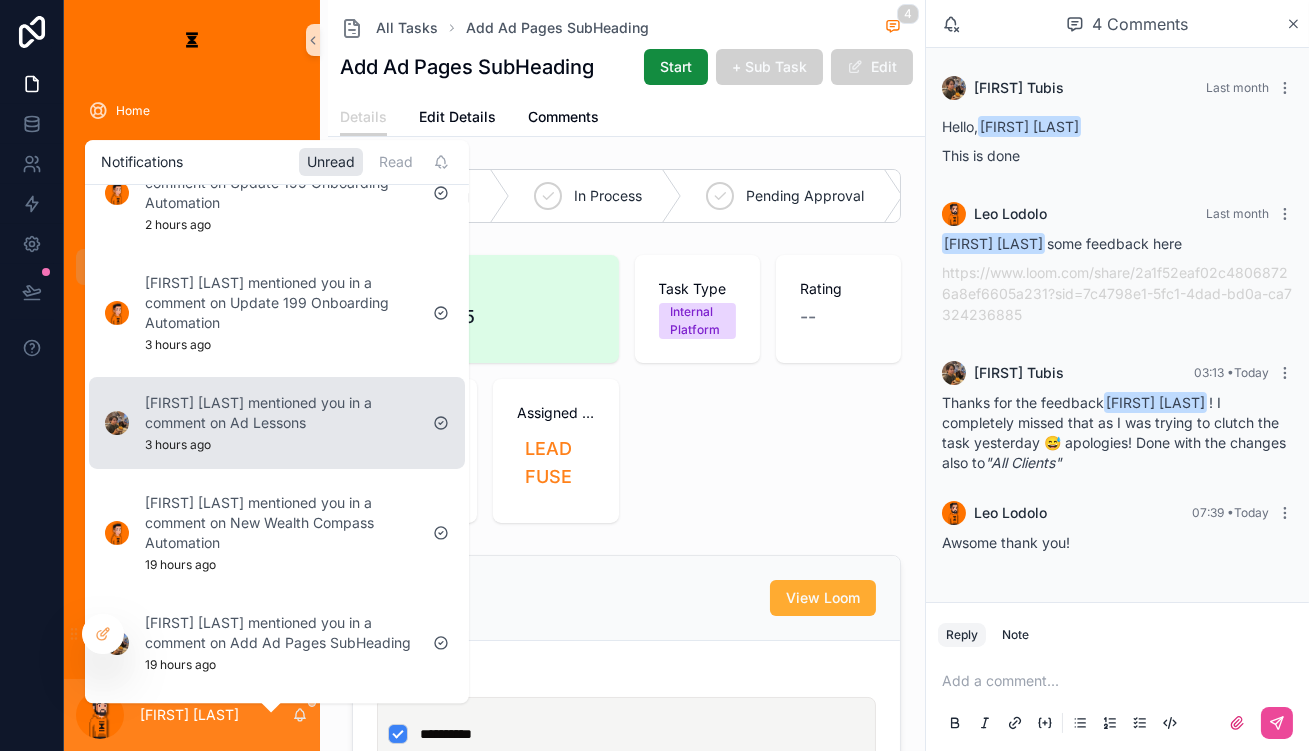 click on "[FIRST] [LAST] mentioned you in a comment on Ad Lessons" at bounding box center (281, 413) 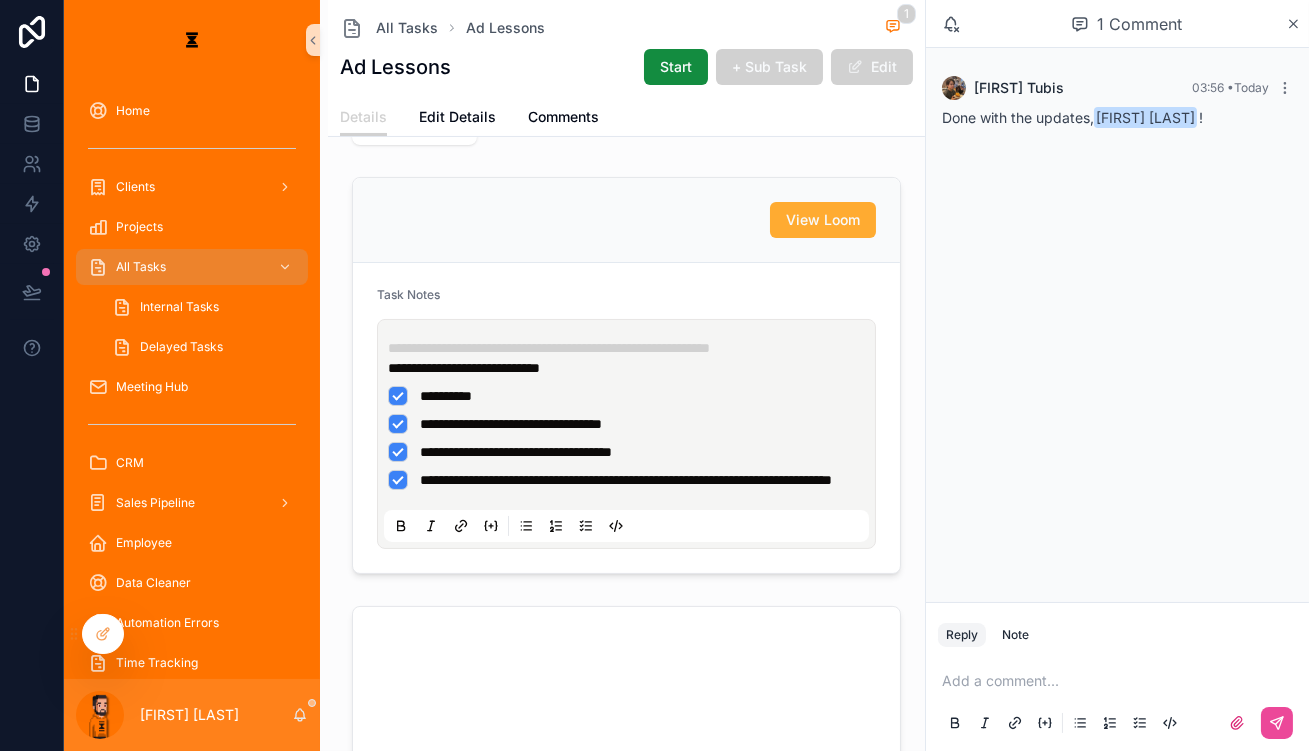 scroll, scrollTop: 454, scrollLeft: 0, axis: vertical 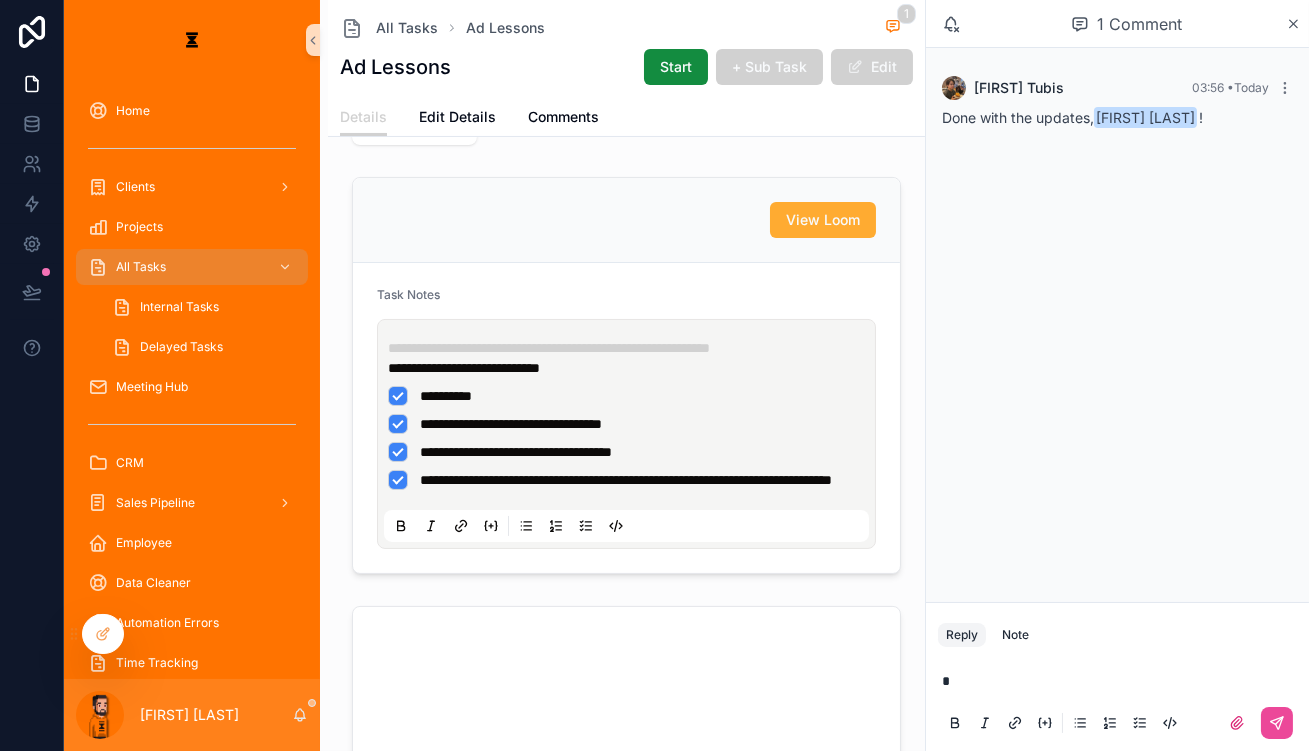 type 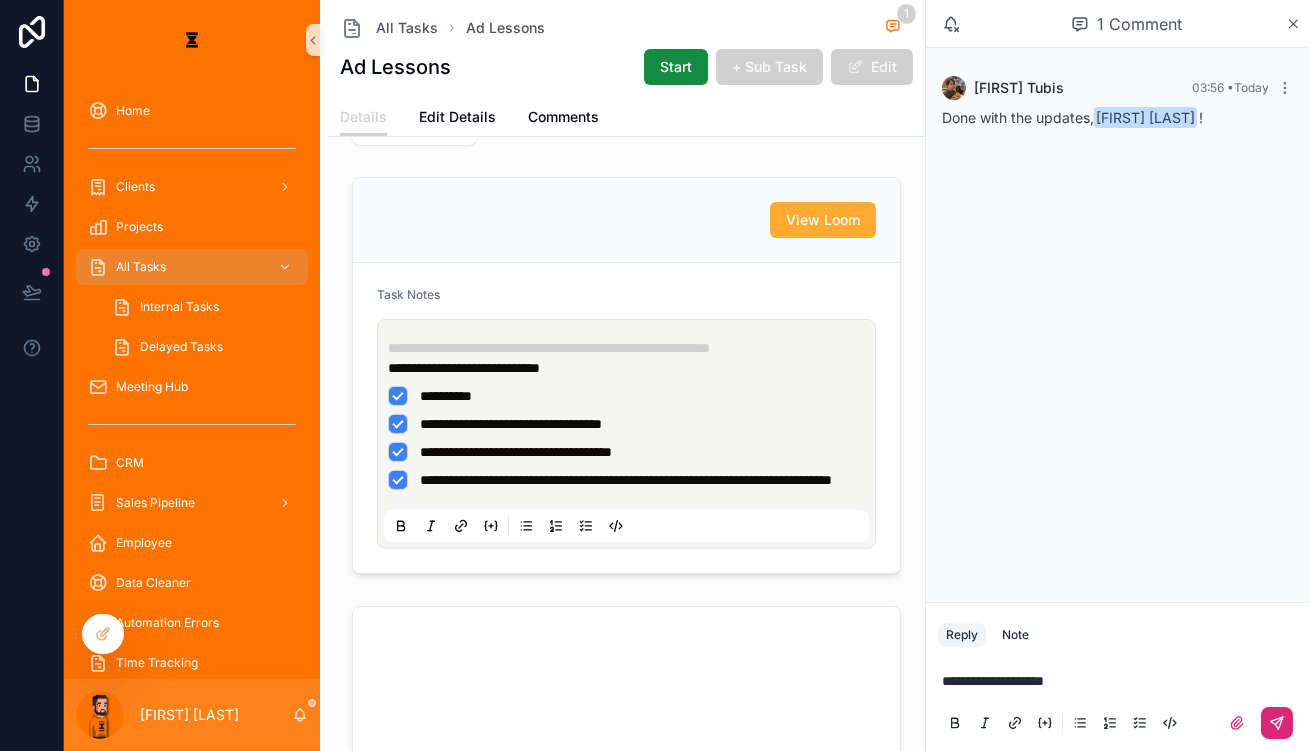 click at bounding box center (1277, 723) 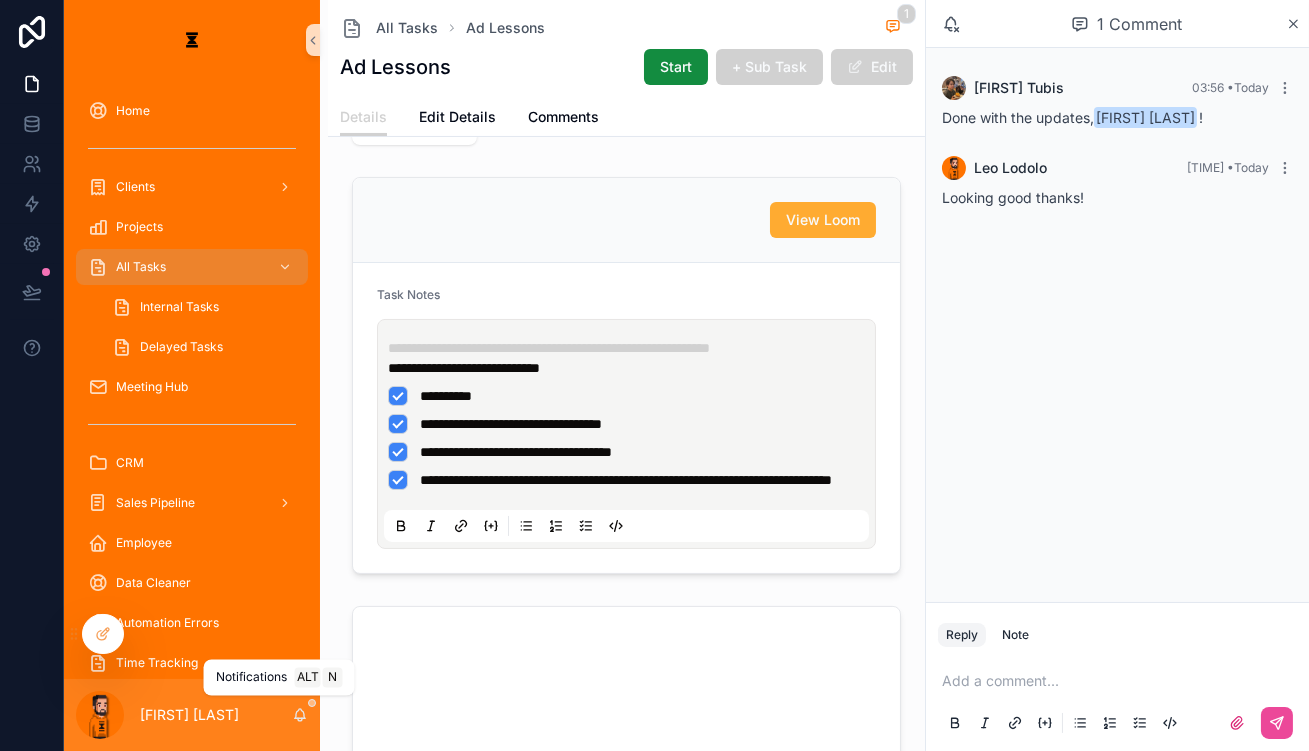 click 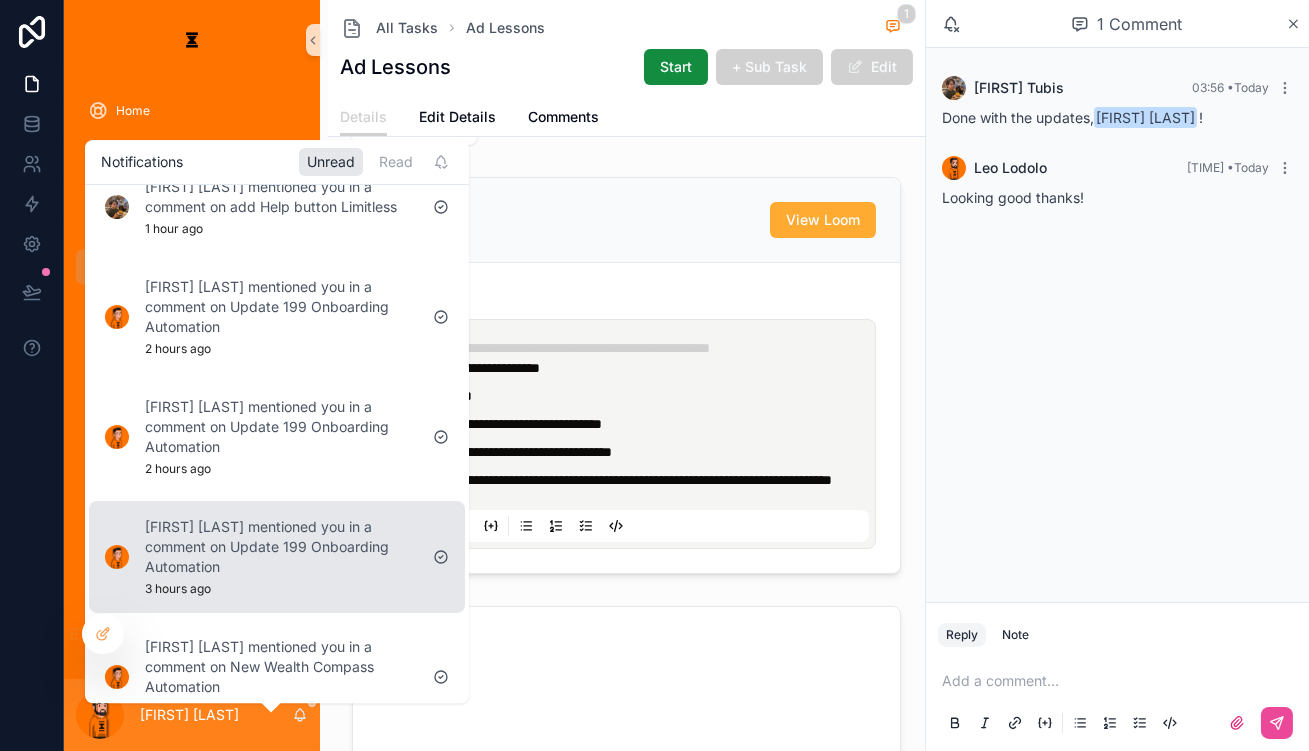scroll, scrollTop: 0, scrollLeft: 0, axis: both 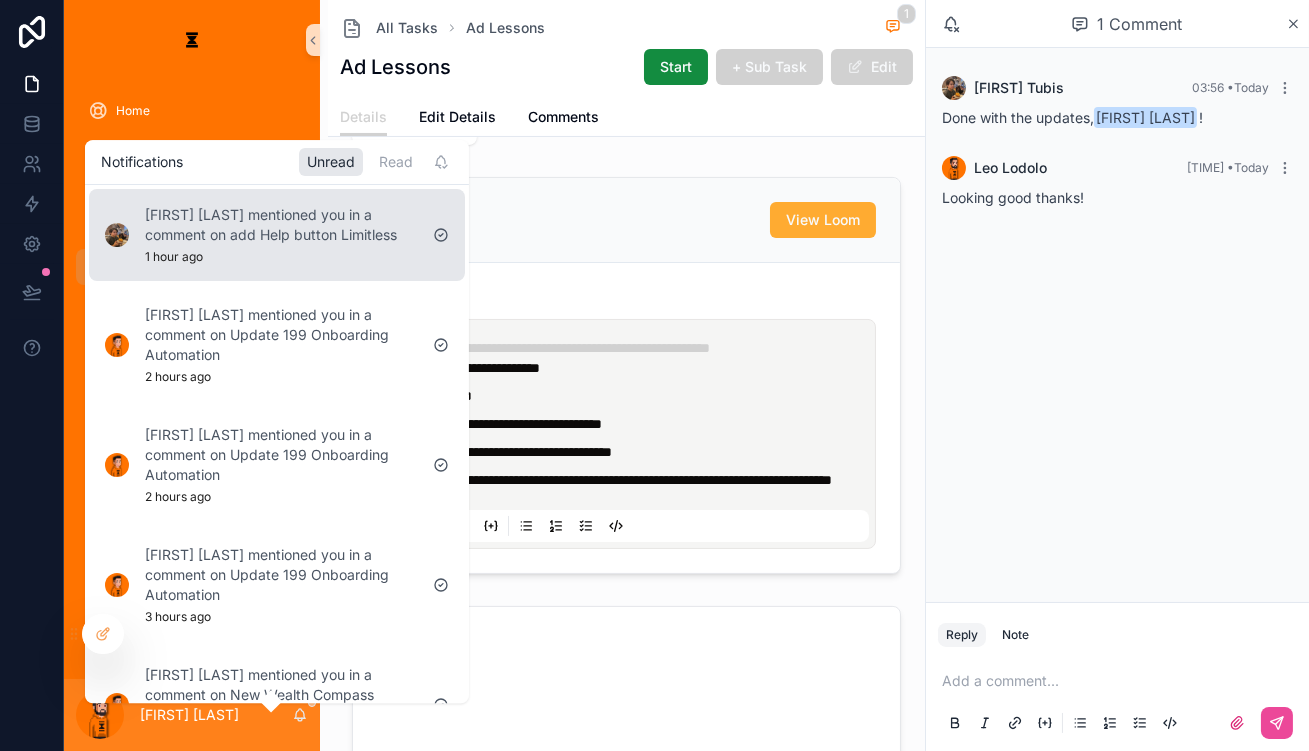 click on "[FIRST] [LAST] mentioned you in a comment on add Help button Limitless" at bounding box center [281, 225] 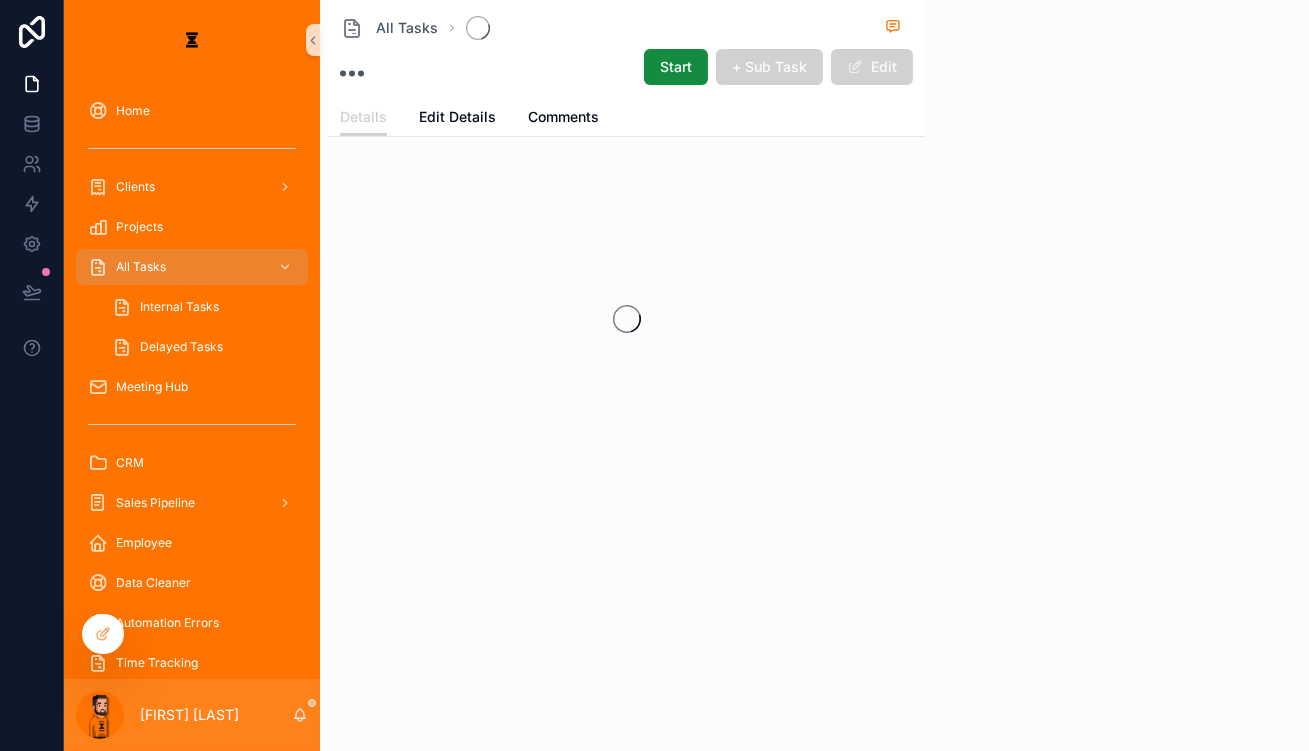 scroll, scrollTop: 0, scrollLeft: 0, axis: both 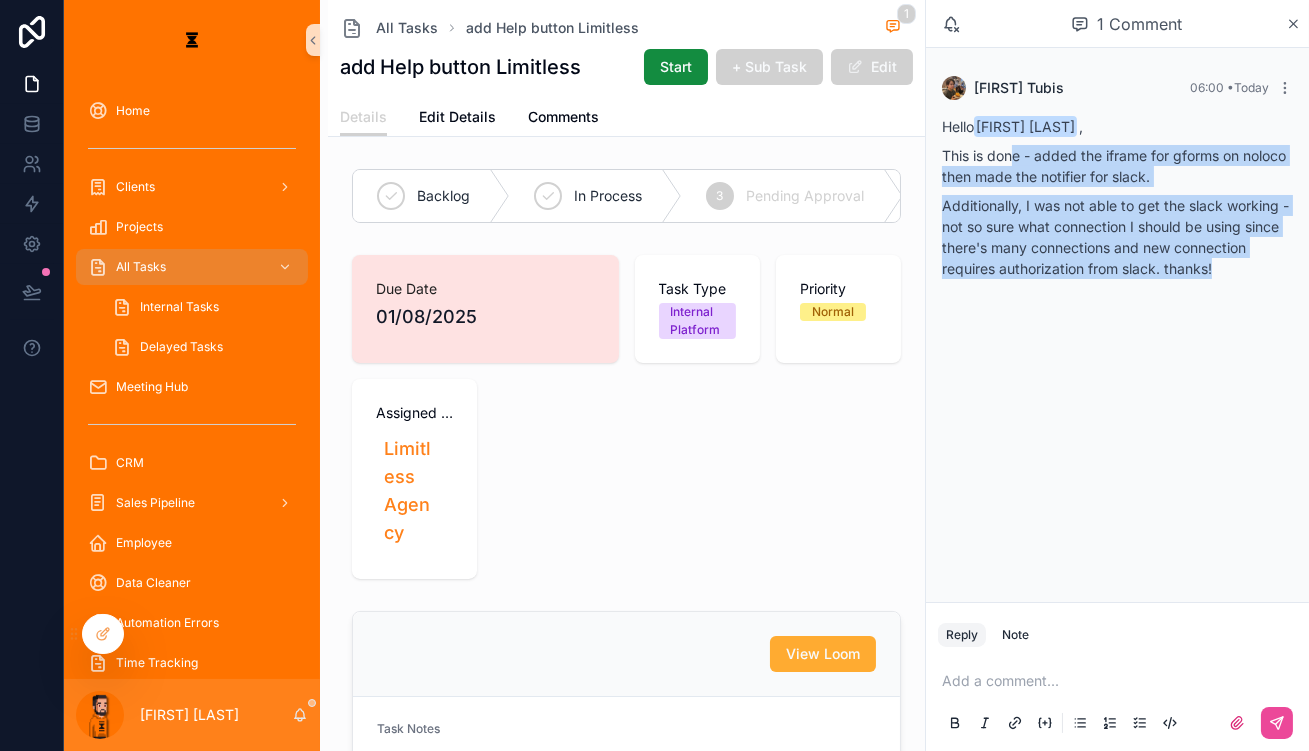 drag, startPoint x: 1079, startPoint y: 131, endPoint x: 1250, endPoint y: 230, distance: 197.59048 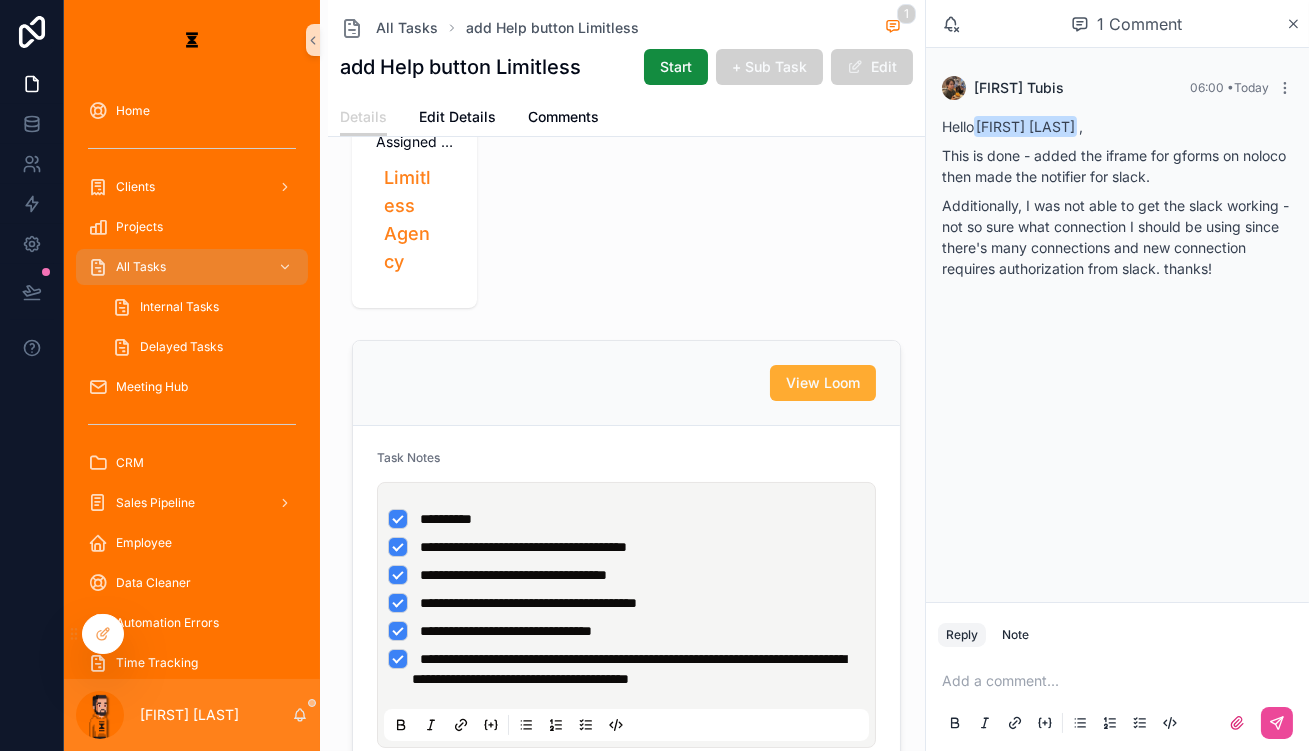 scroll, scrollTop: 272, scrollLeft: 0, axis: vertical 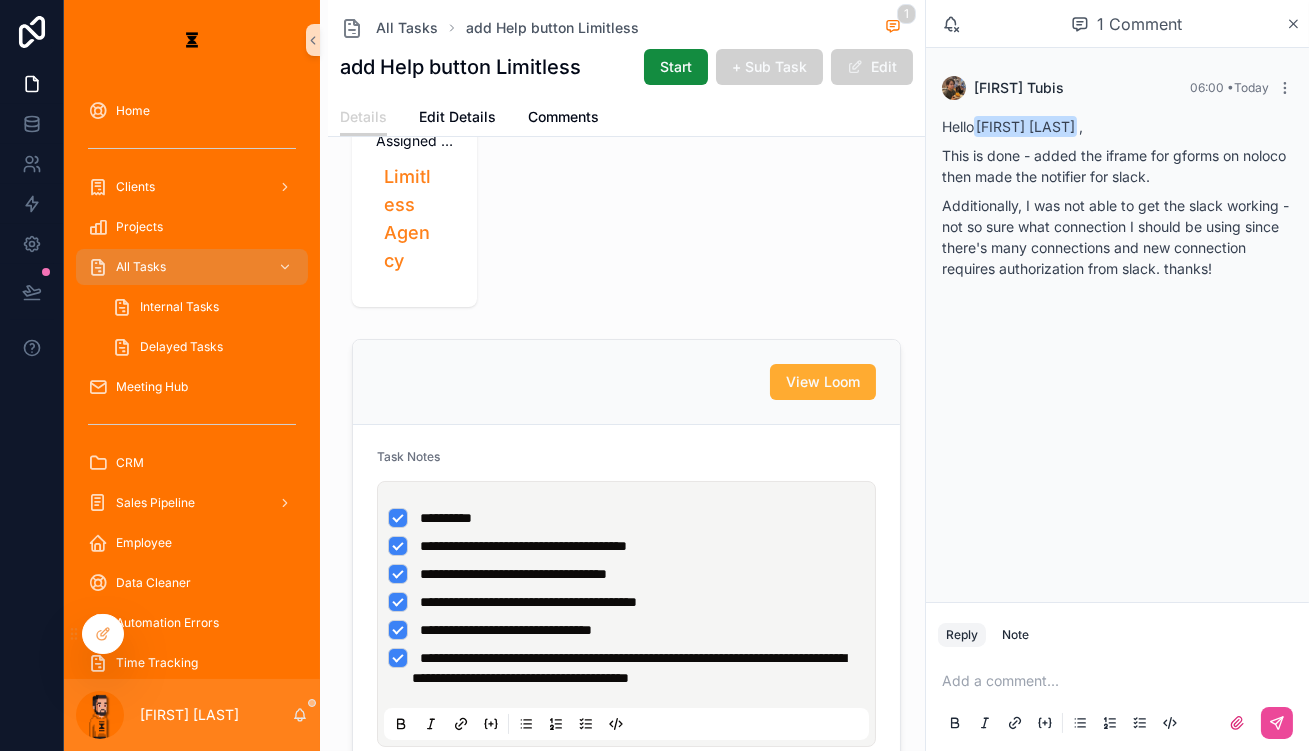 click on "[FIRST] [LAST]" at bounding box center [192, 715] 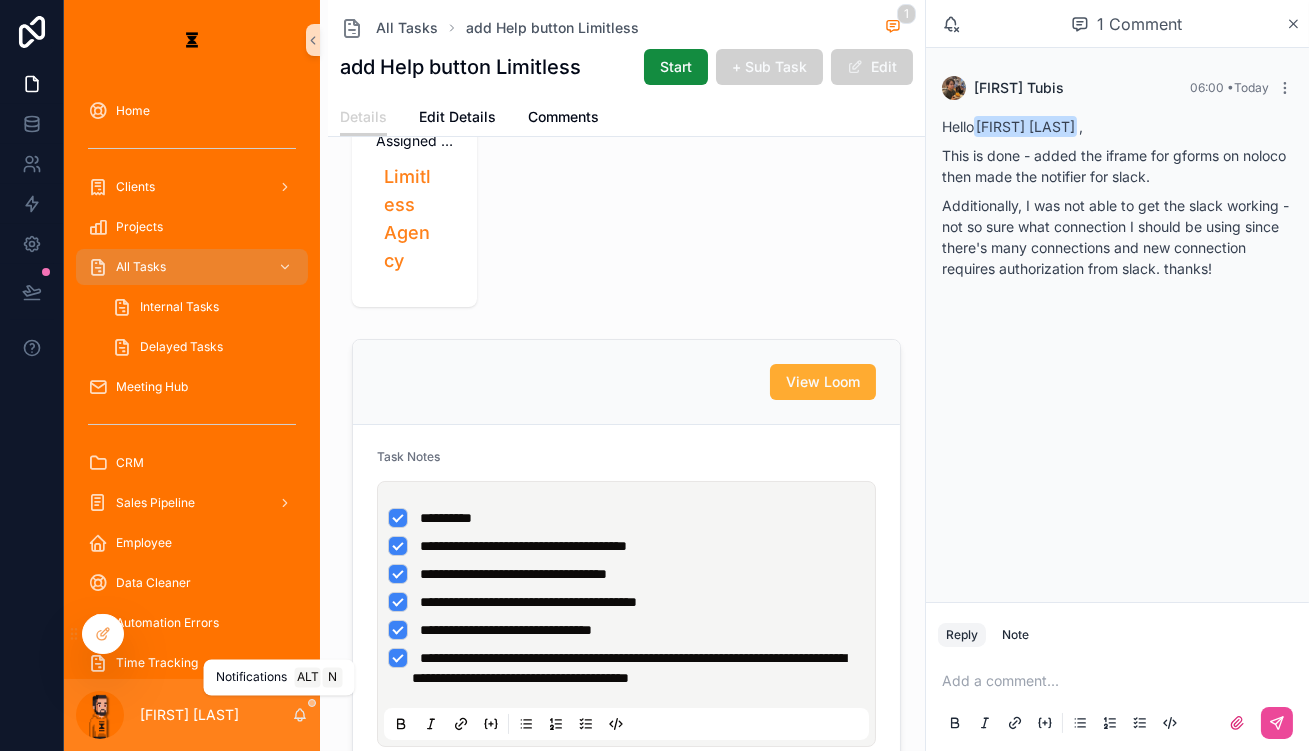 click 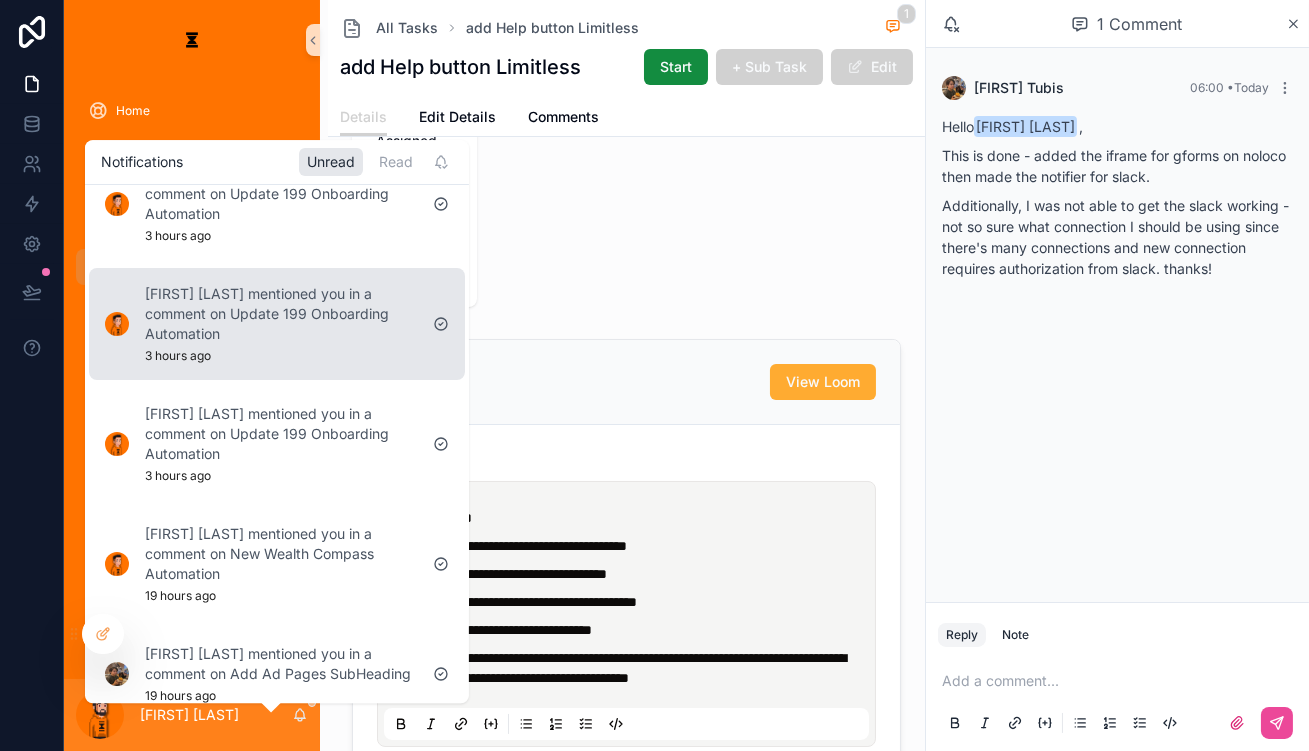 scroll, scrollTop: 0, scrollLeft: 0, axis: both 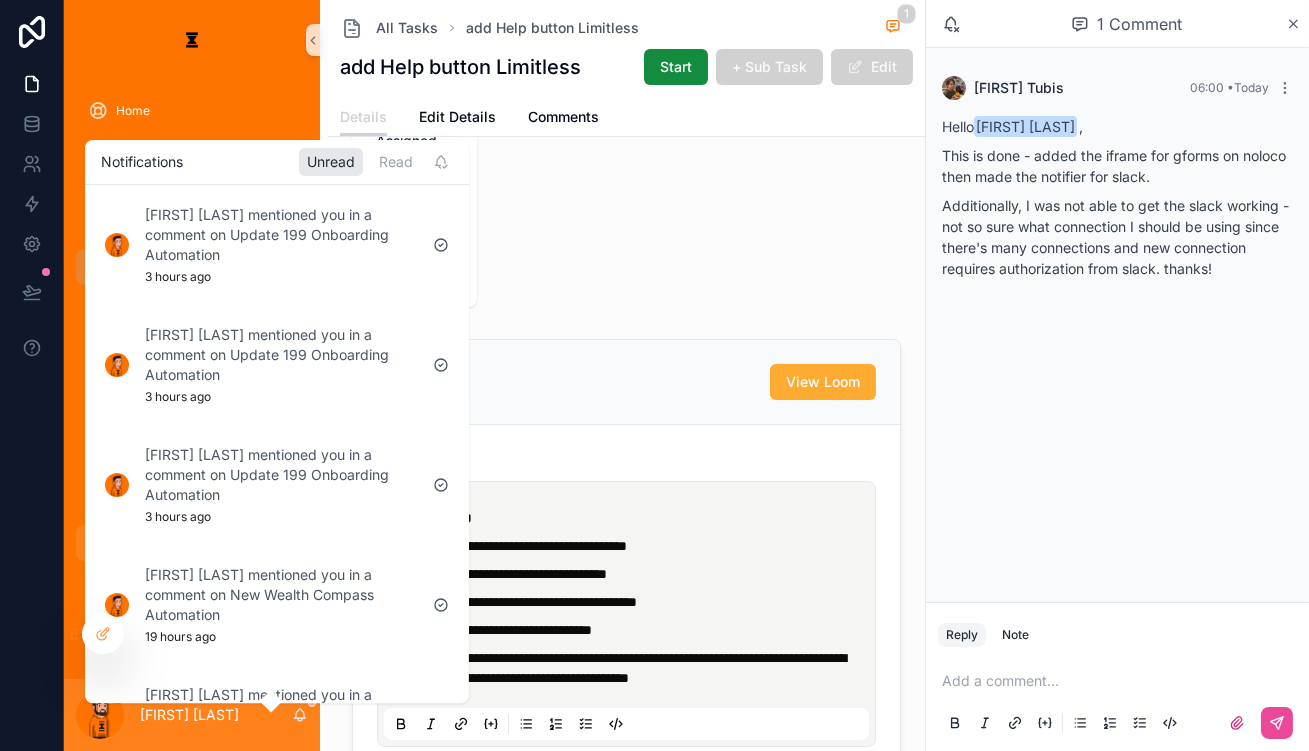 click on "[FIRST] [LAST] mentioned you in a comment on Update 199 Onboarding Automation" at bounding box center (281, 475) 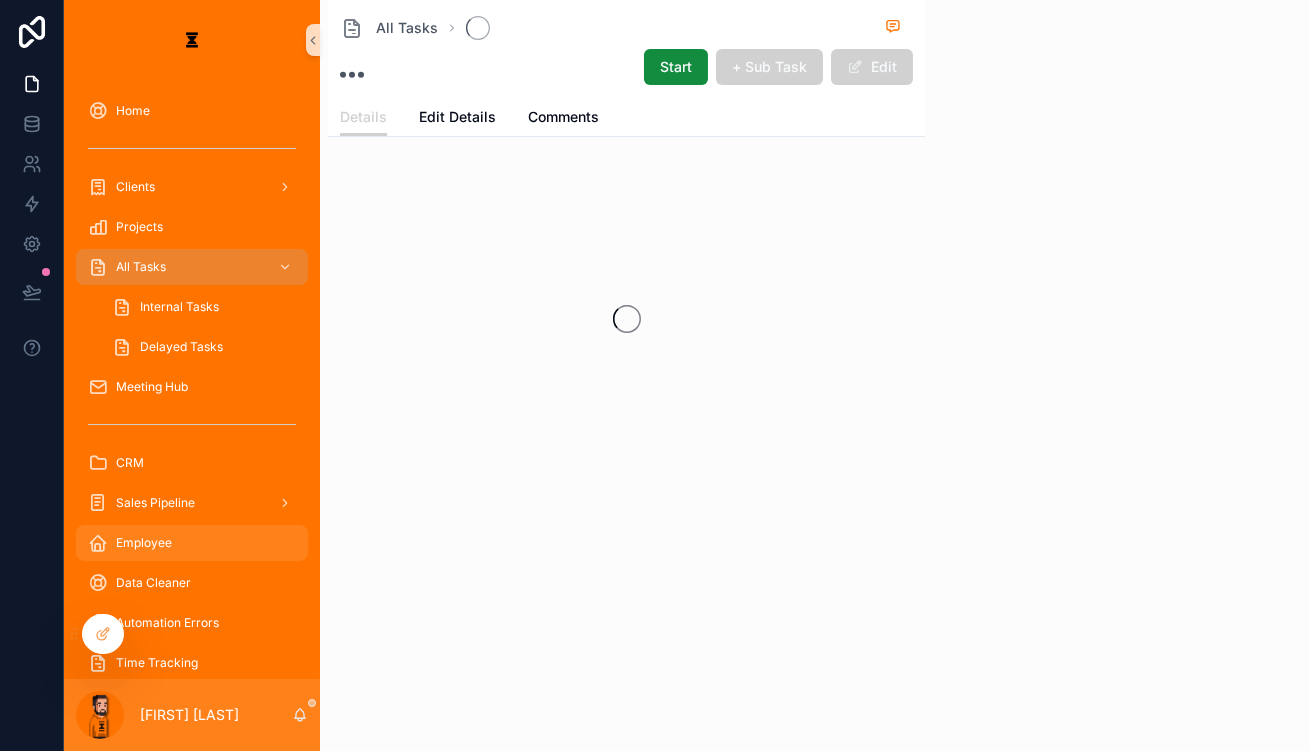 scroll, scrollTop: 0, scrollLeft: 0, axis: both 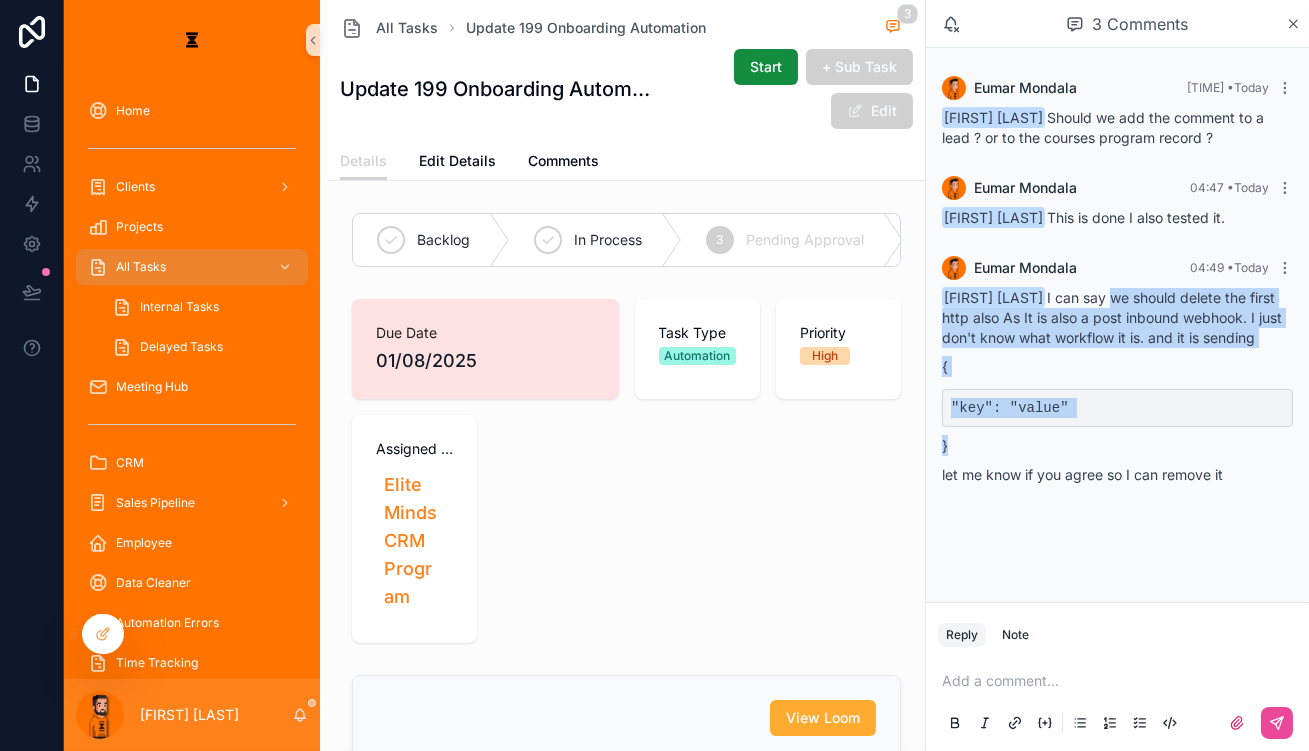 drag, startPoint x: 1111, startPoint y: 266, endPoint x: 1204, endPoint y: 373, distance: 141.76741 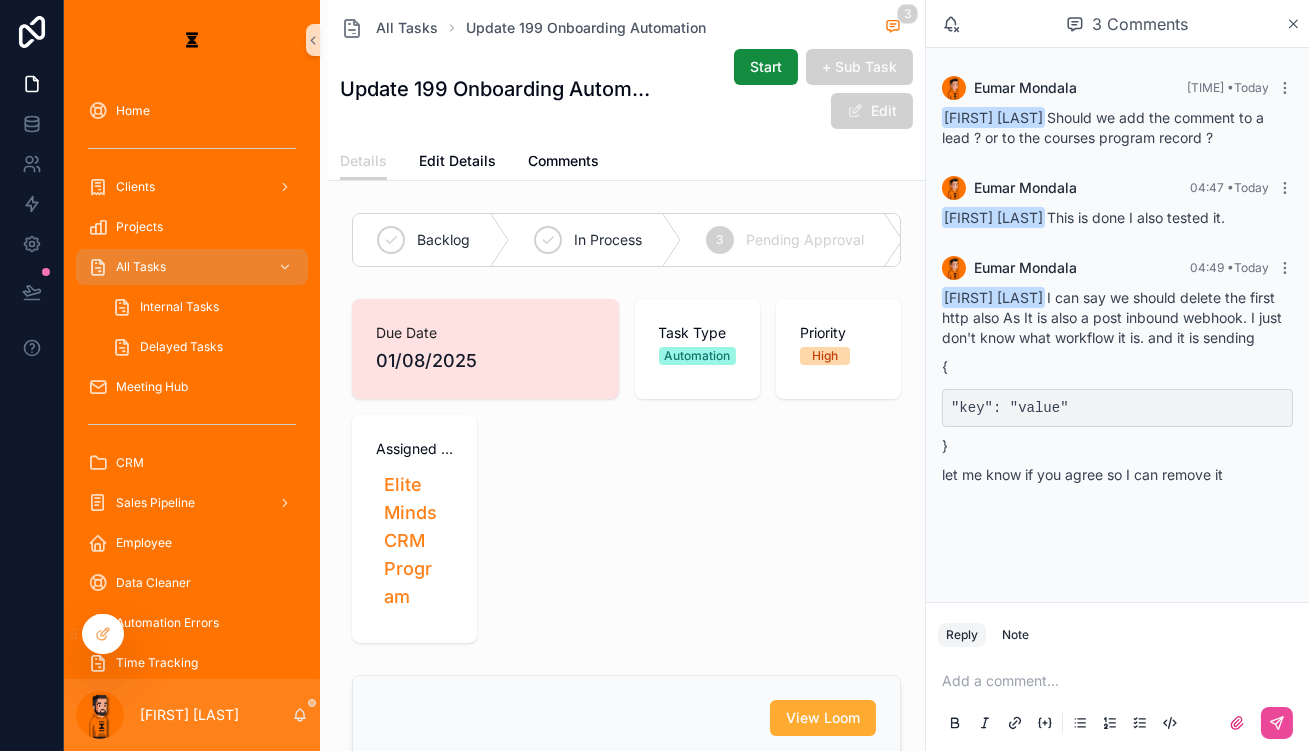 click on "Add a comment..." at bounding box center (1117, 701) 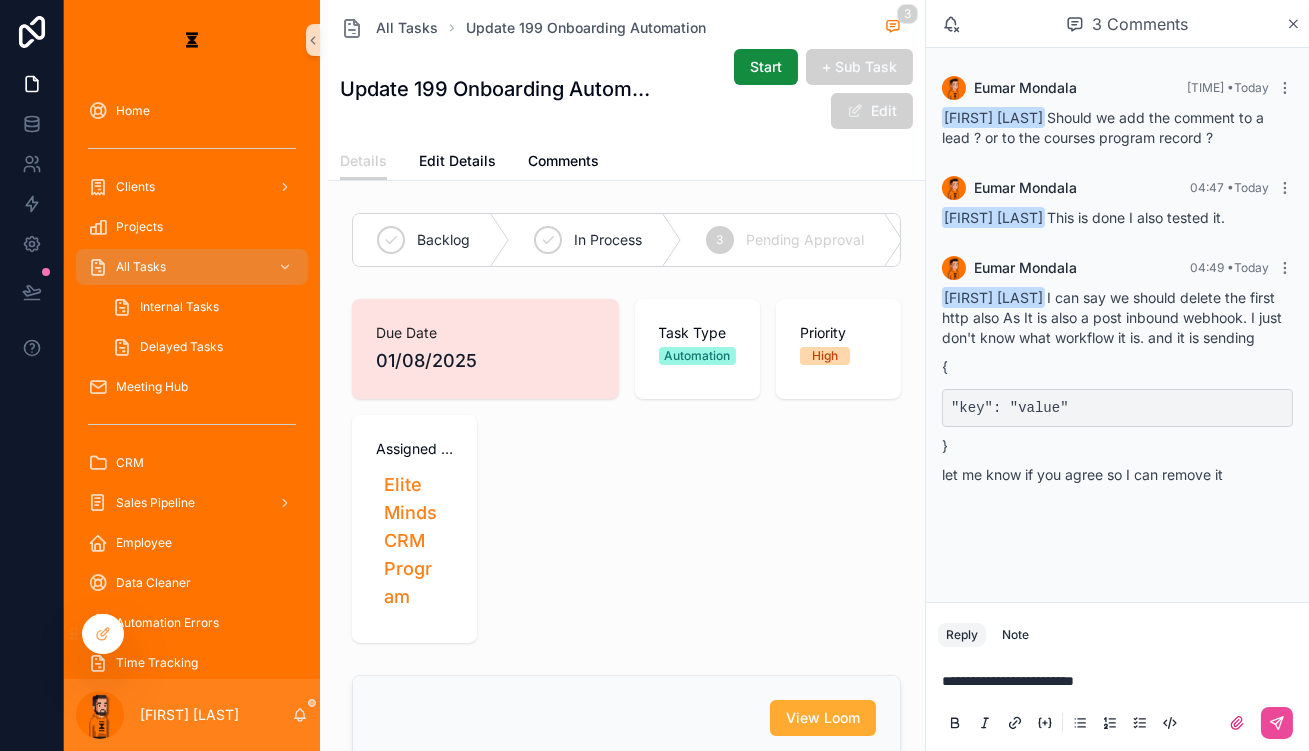 click on "**********" at bounding box center [1008, 681] 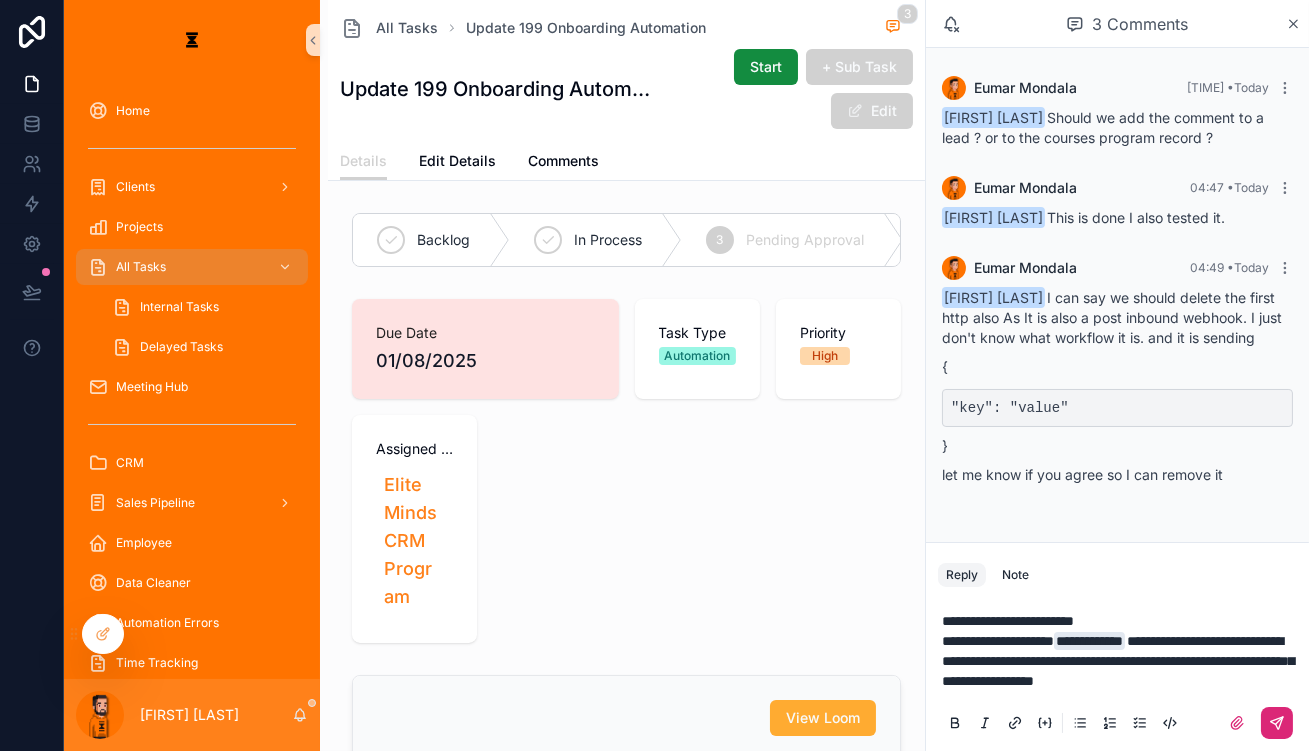 click 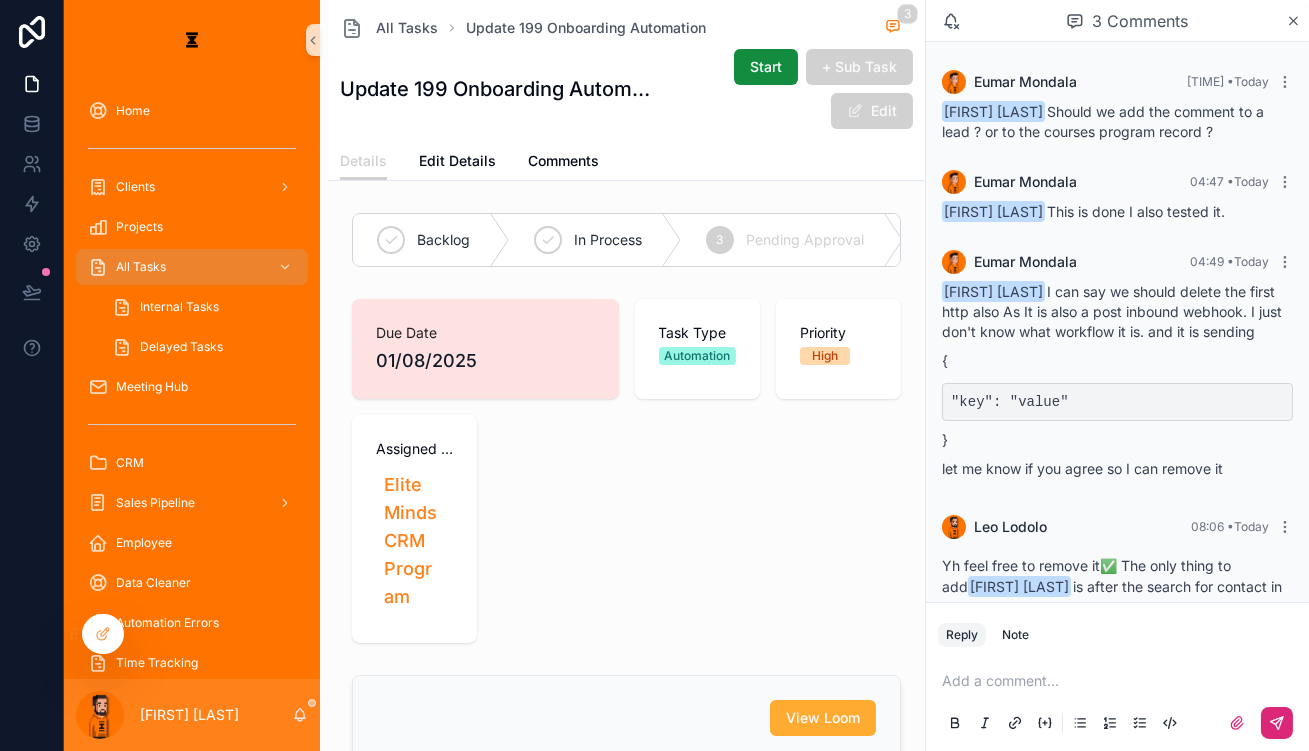 drag, startPoint x: 1060, startPoint y: 400, endPoint x: 1166, endPoint y: 532, distance: 169.29265 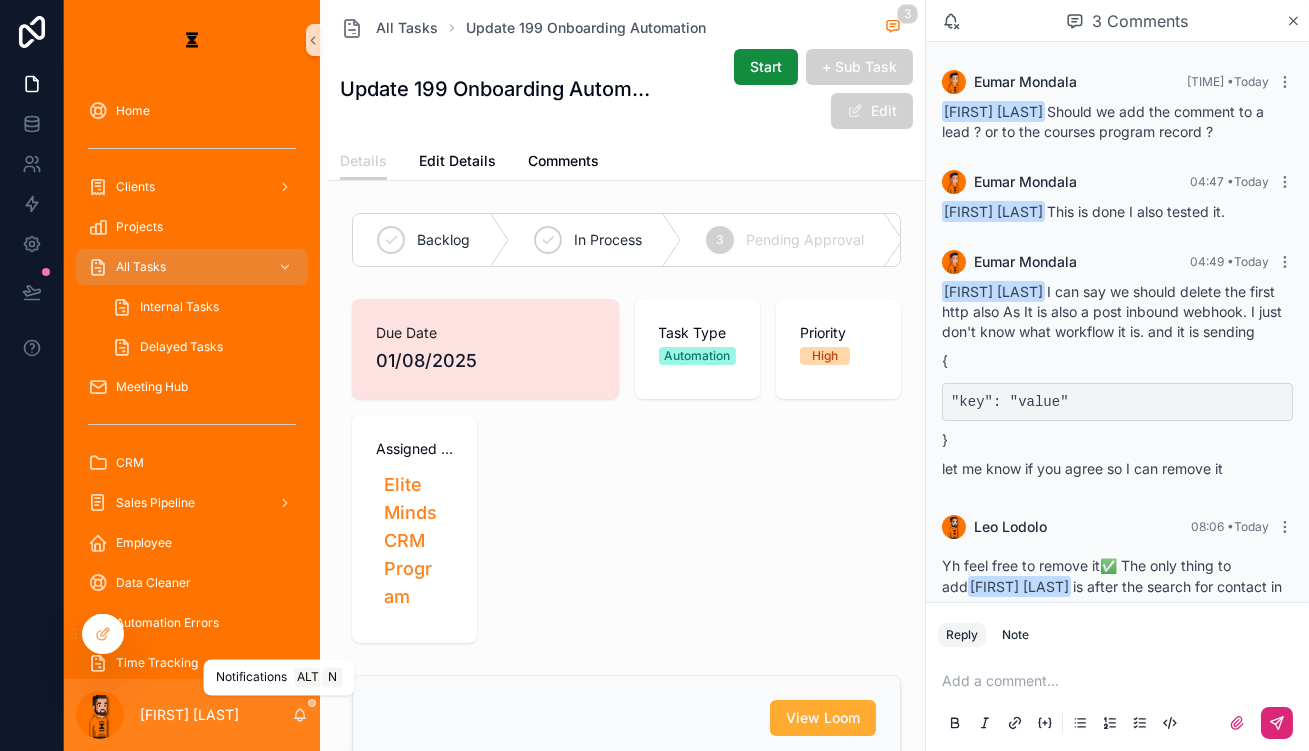click 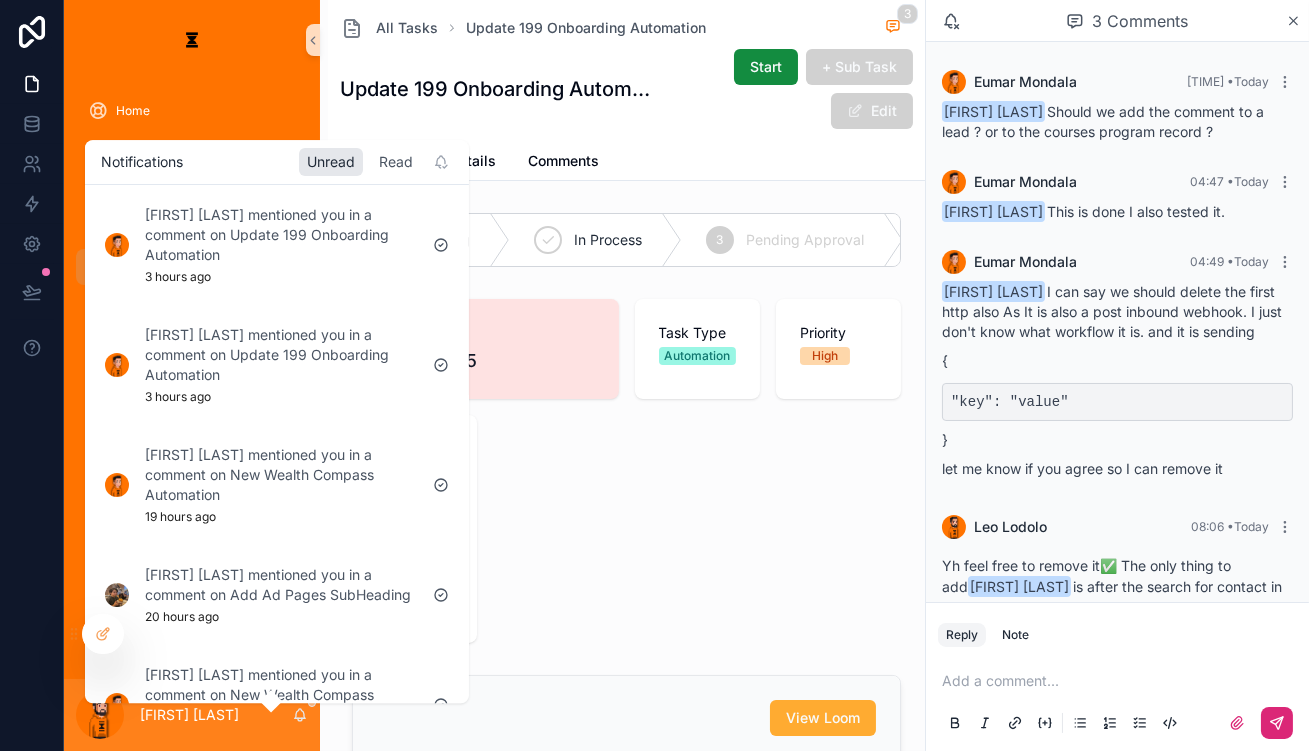 click on "Read" at bounding box center (396, 162) 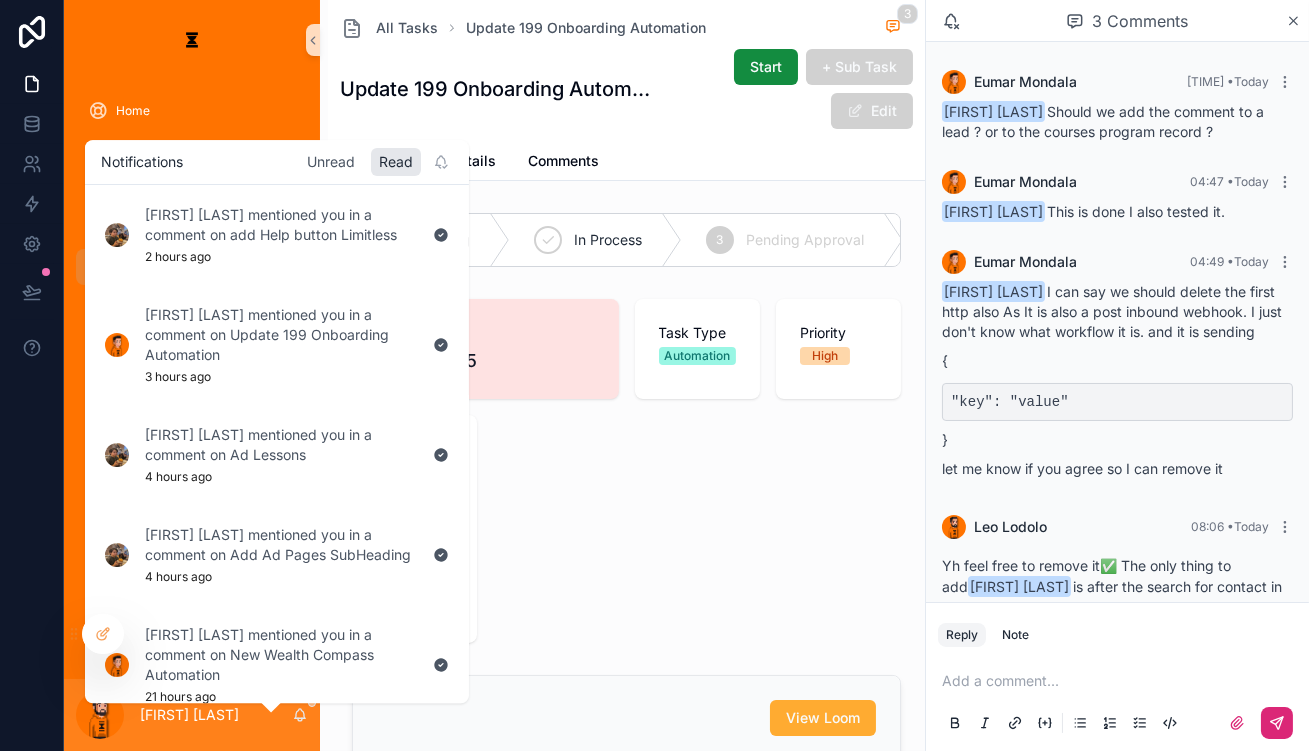 click on "Unread" at bounding box center (331, 162) 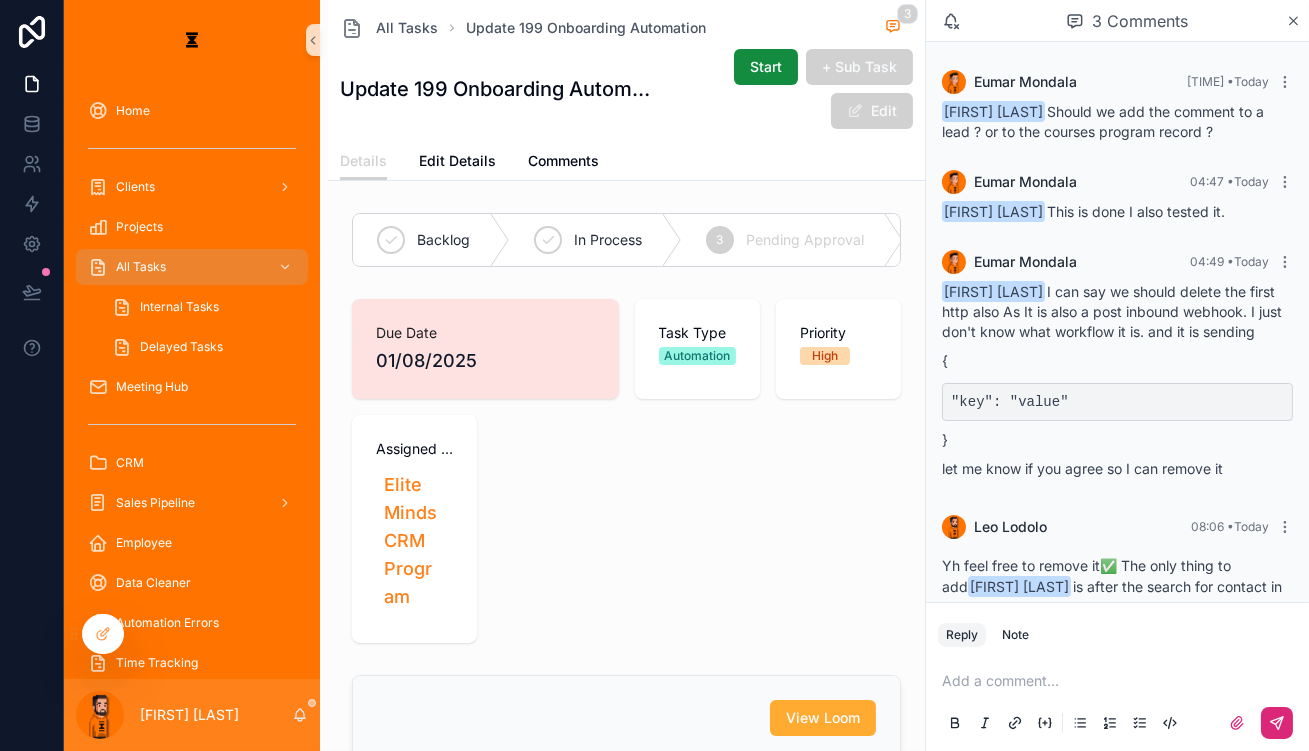click on "Due Date [DATE] Task Type Automation Priority High Assigned project collection Elite Minds CRM Program" at bounding box center (626, 471) 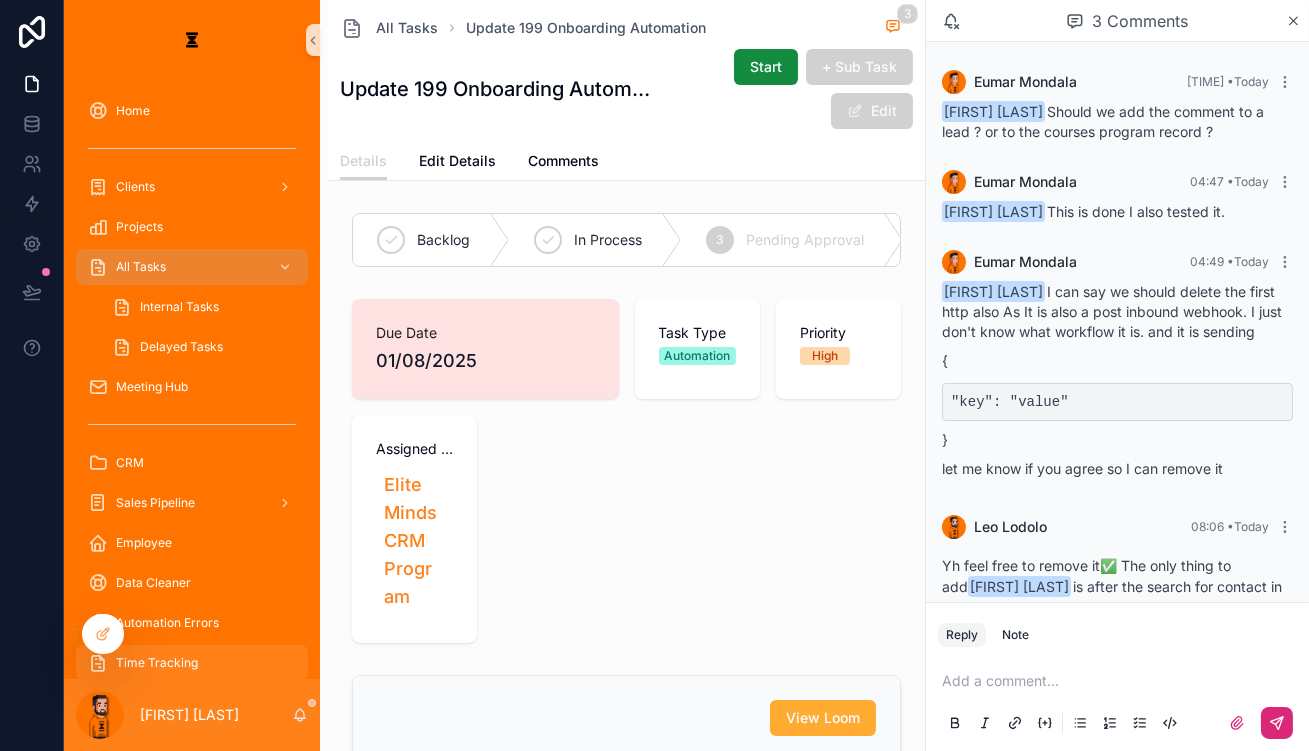 click on "Time Tracking" at bounding box center (192, 663) 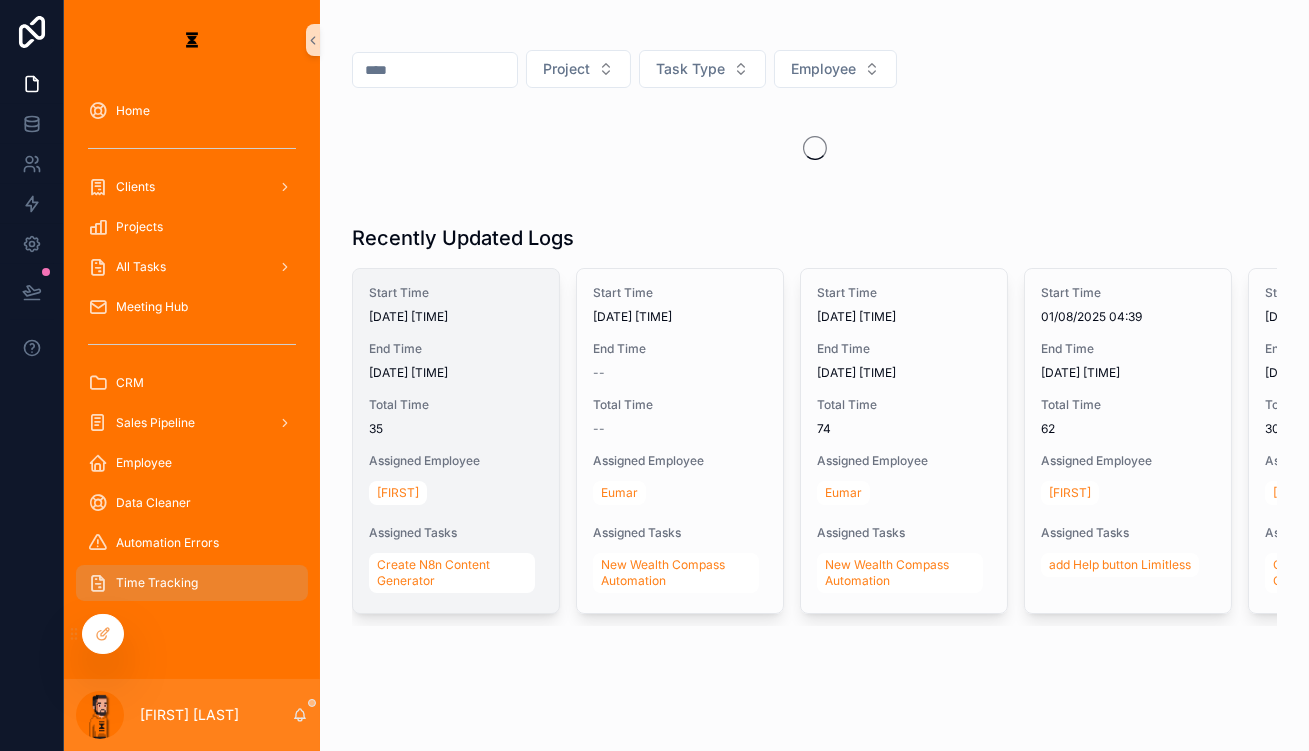 click on "35" at bounding box center [456, 429] 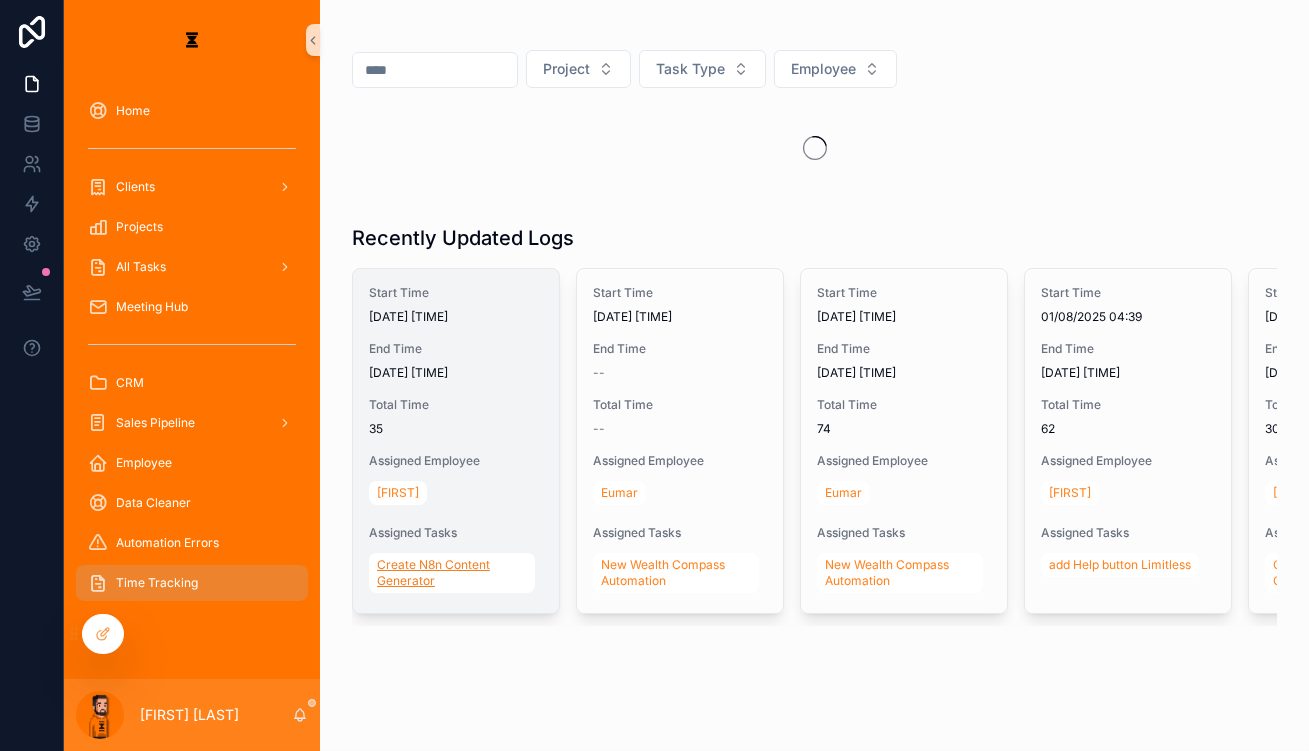 click on "Create N8n Content Generator" at bounding box center [452, 573] 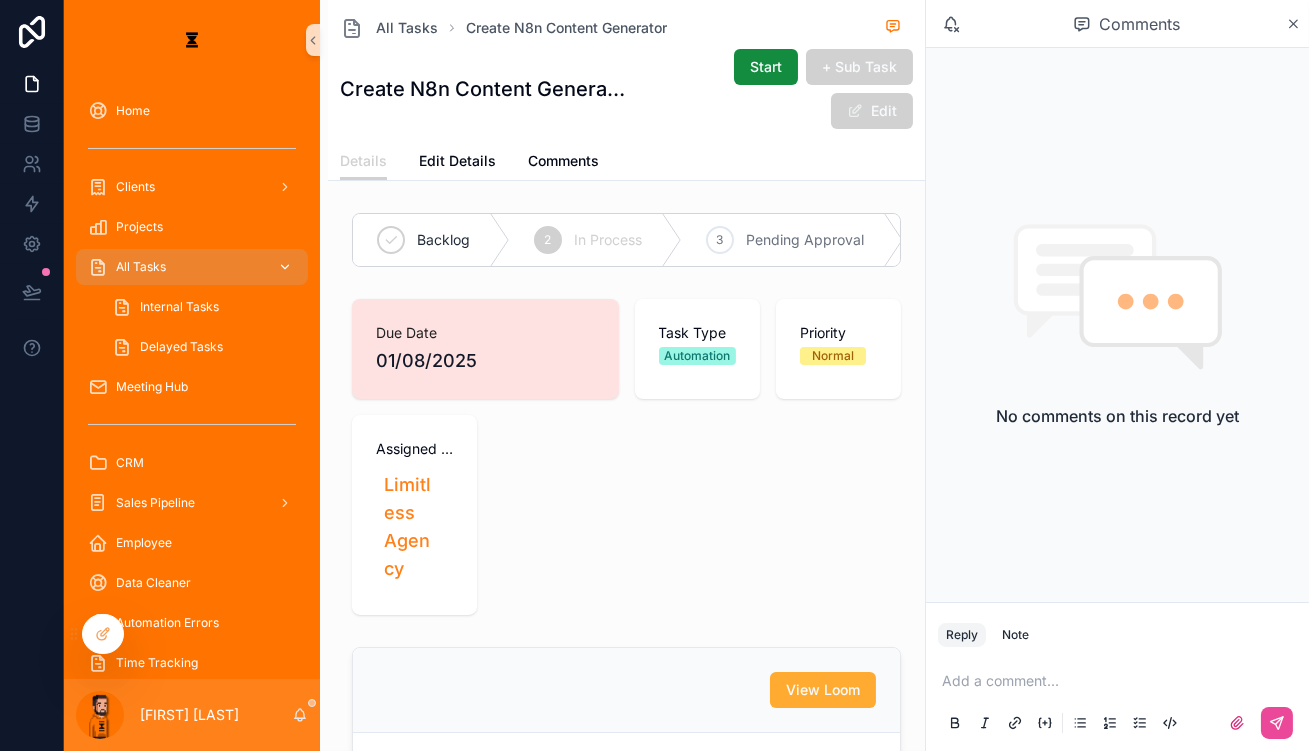 click on "All Tasks" at bounding box center (192, 267) 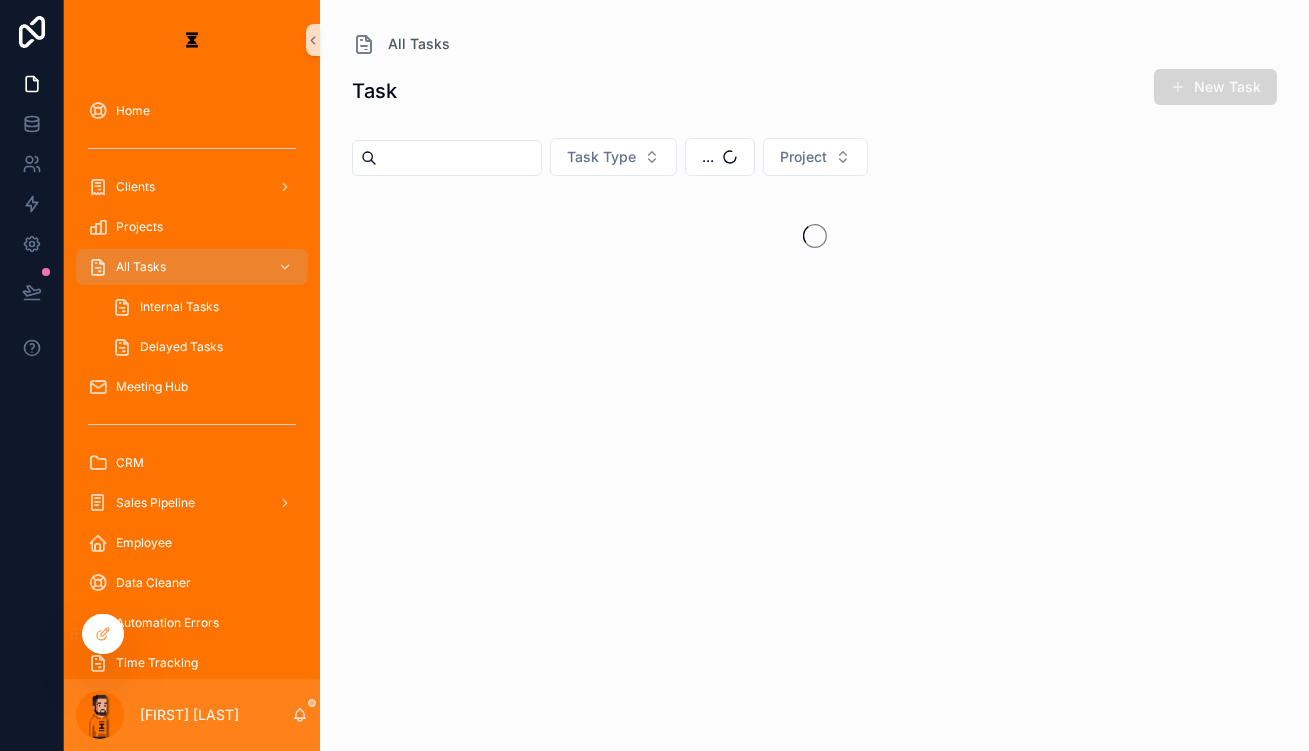 click on "New Task" at bounding box center (1215, 87) 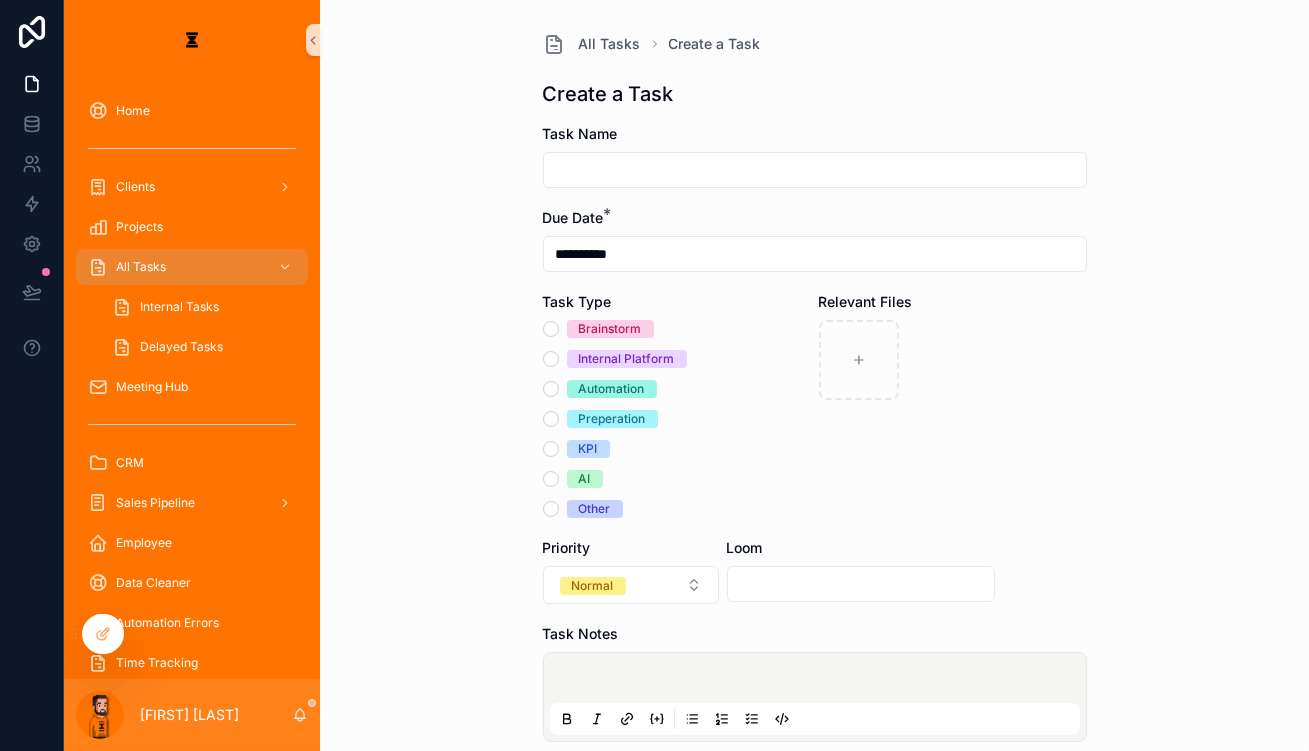 click at bounding box center (815, 170) 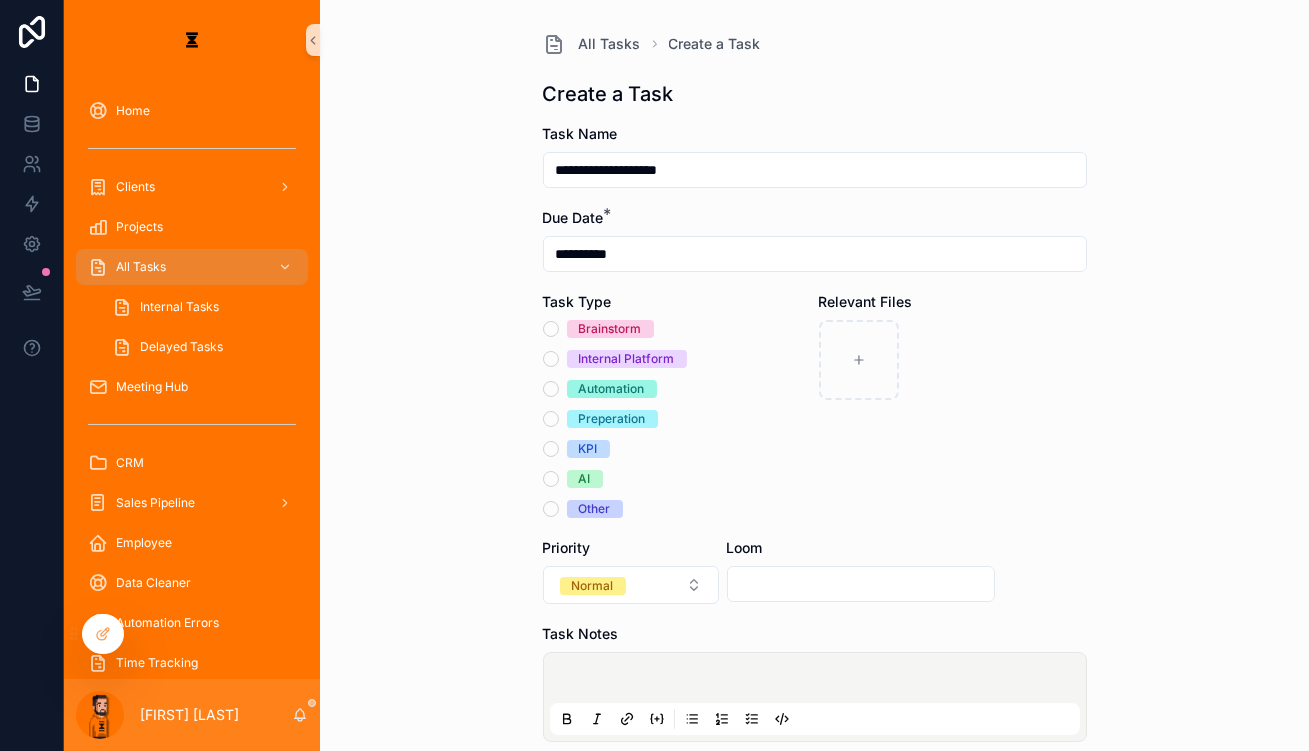 type on "**********" 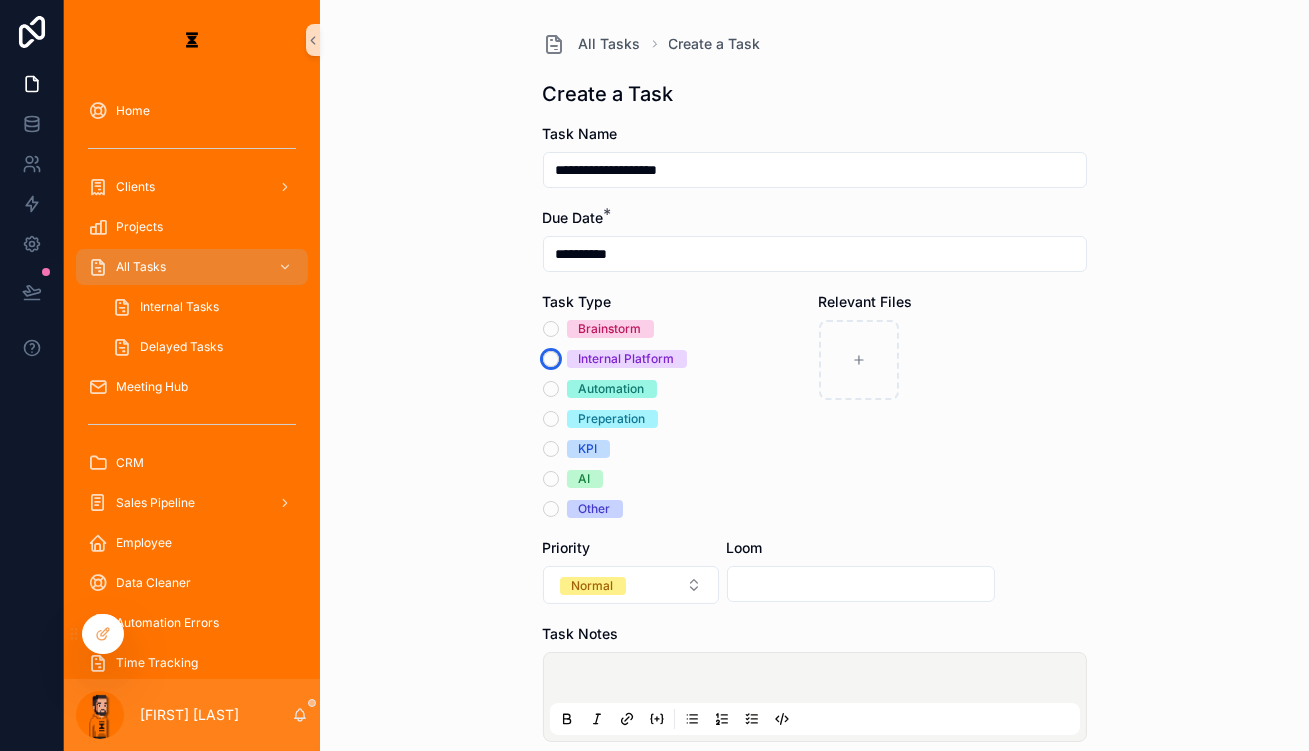 click on "Internal Platform" at bounding box center [551, 359] 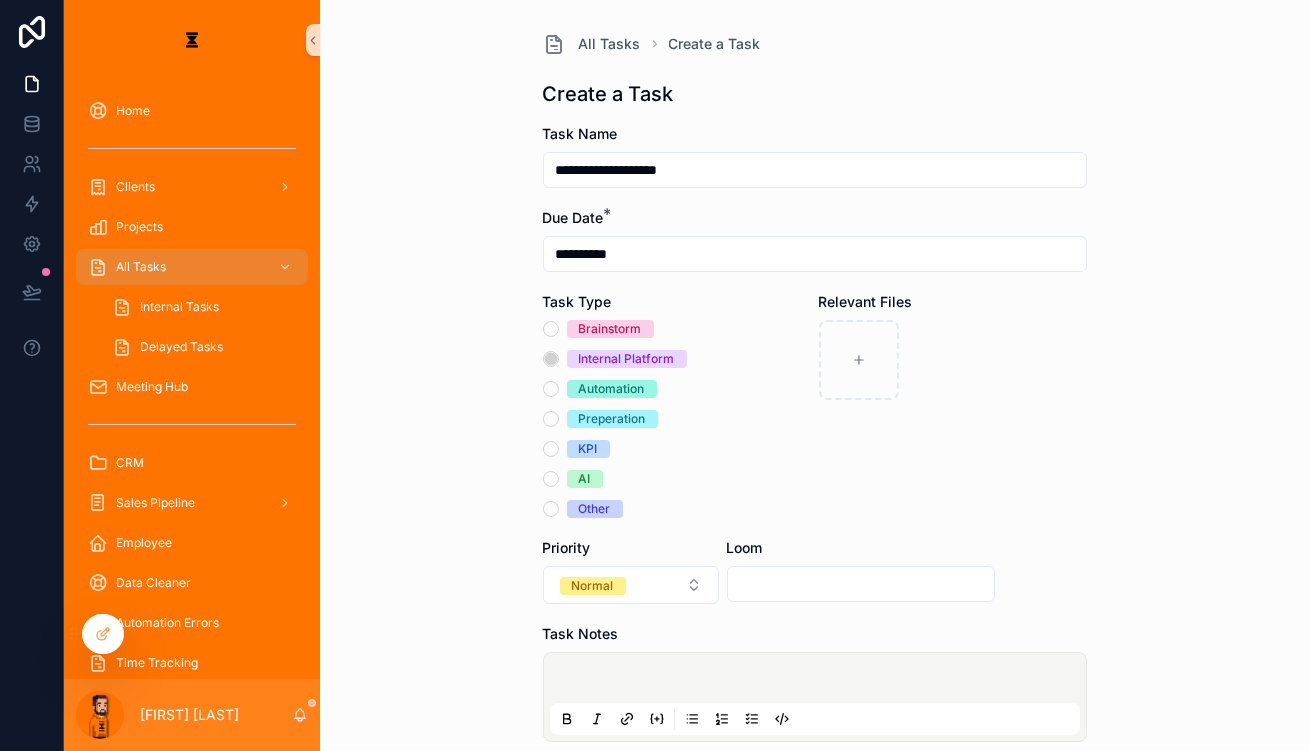 click on "..." at bounding box center [677, 810] 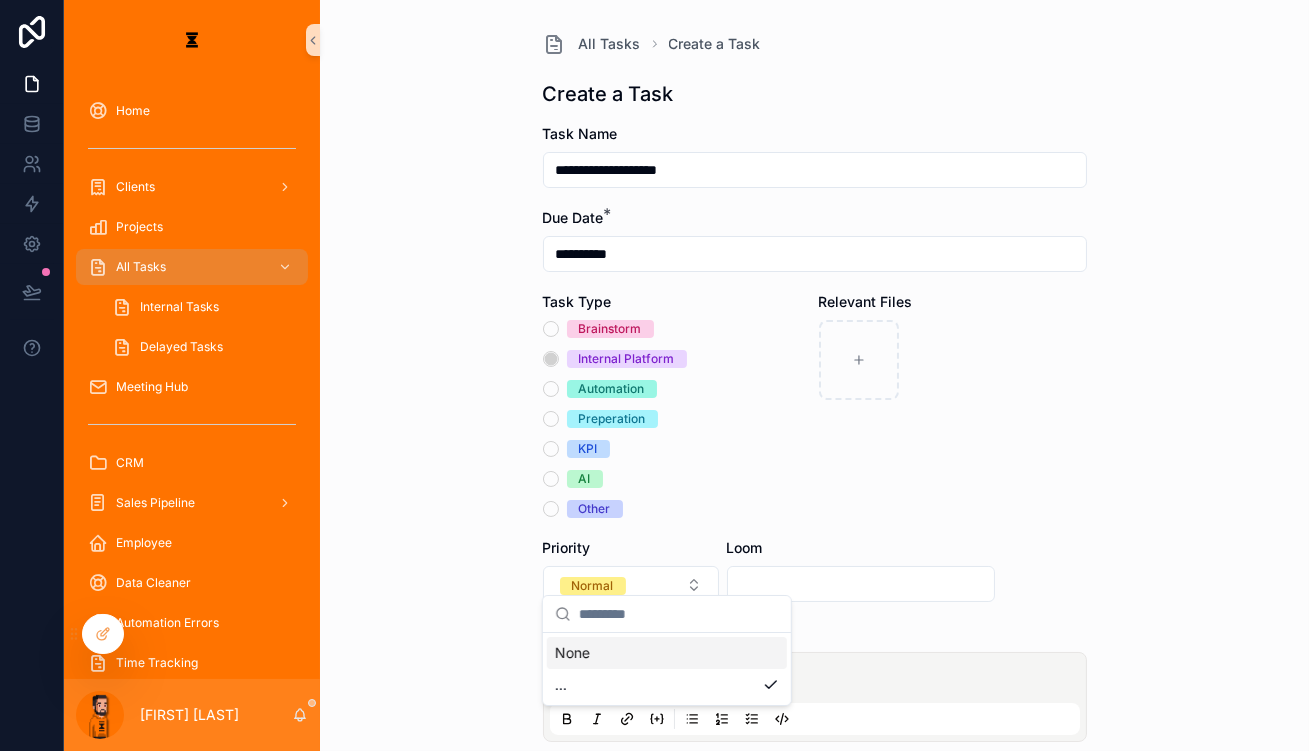 click on "**********" at bounding box center (814, 375) 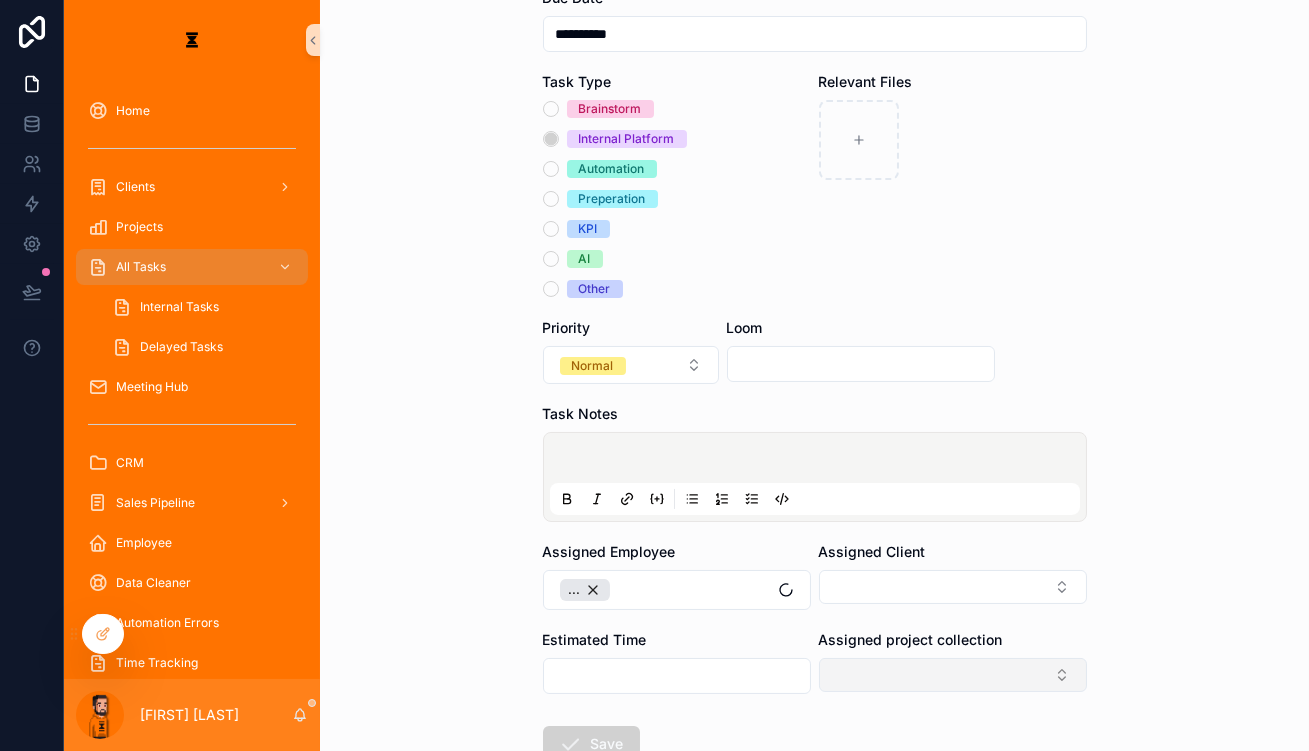 scroll, scrollTop: 225, scrollLeft: 0, axis: vertical 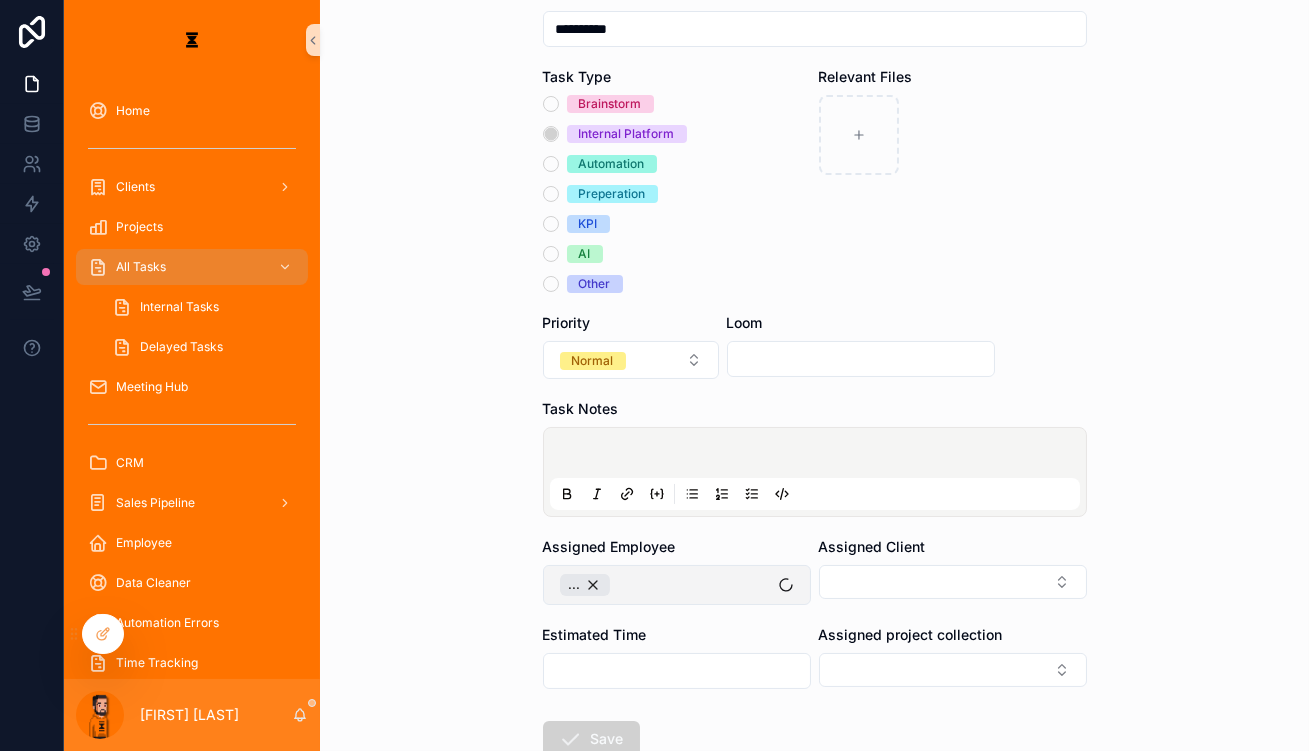 click on "..." at bounding box center (677, 585) 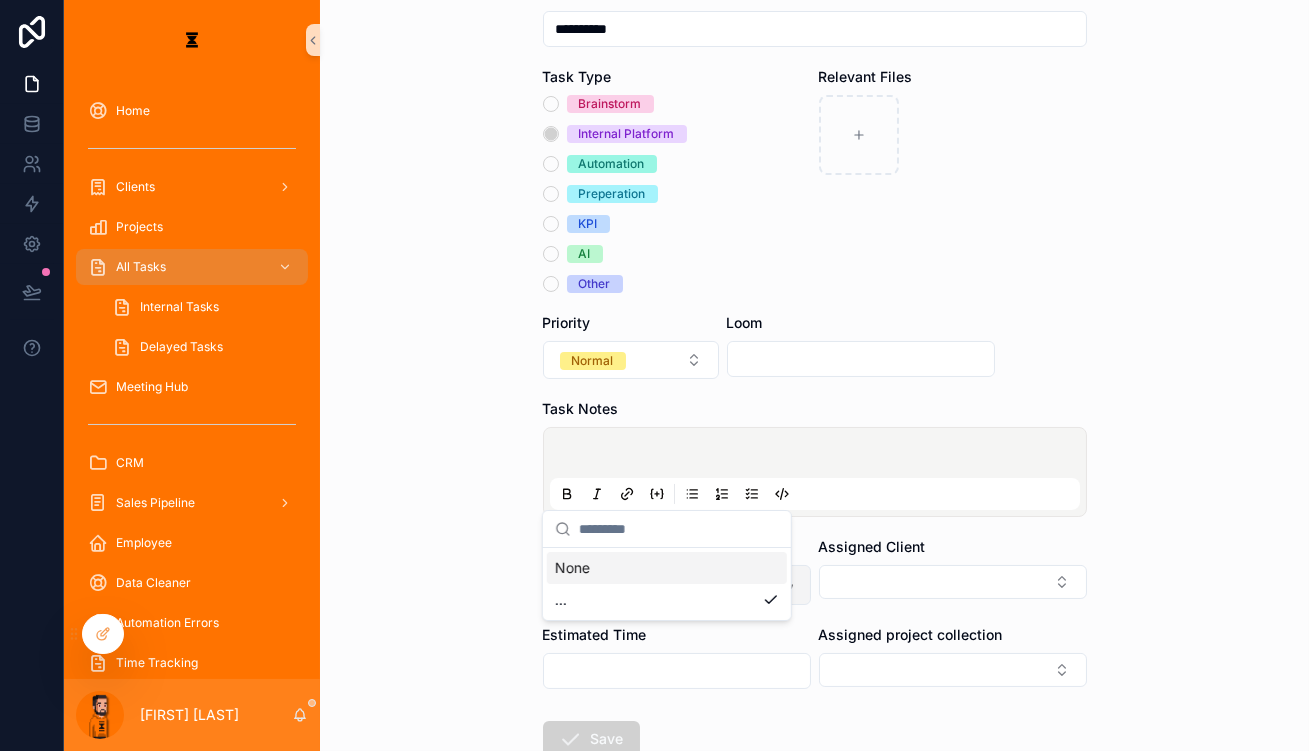 click on "..." at bounding box center (677, 585) 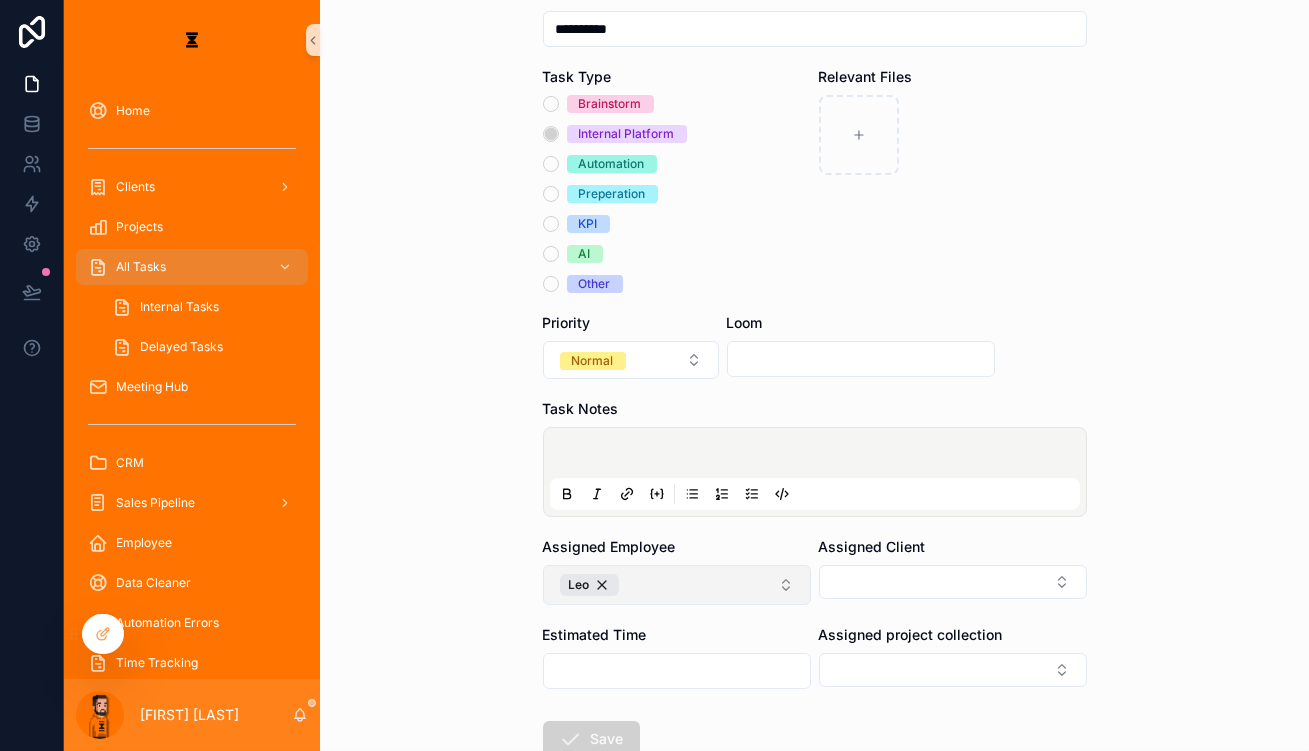 click on "Leo" at bounding box center (677, 585) 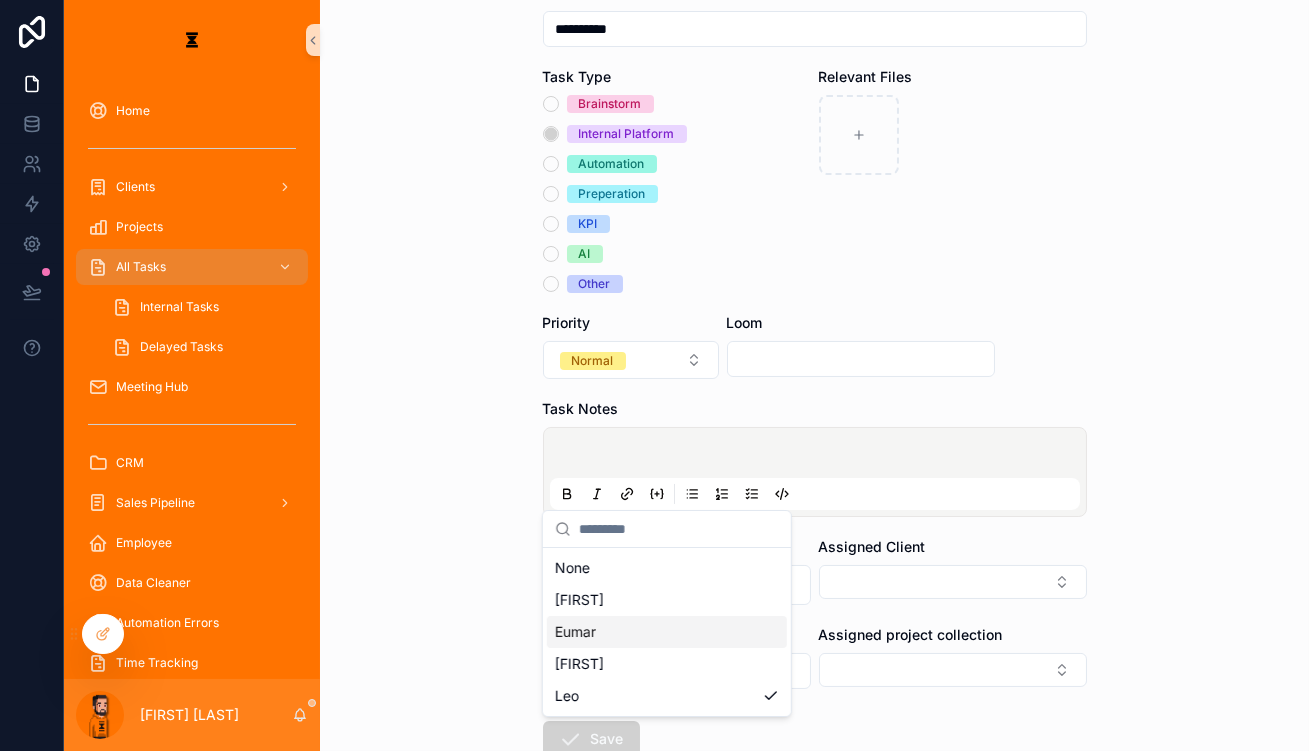 click on "Eumar" at bounding box center (667, 632) 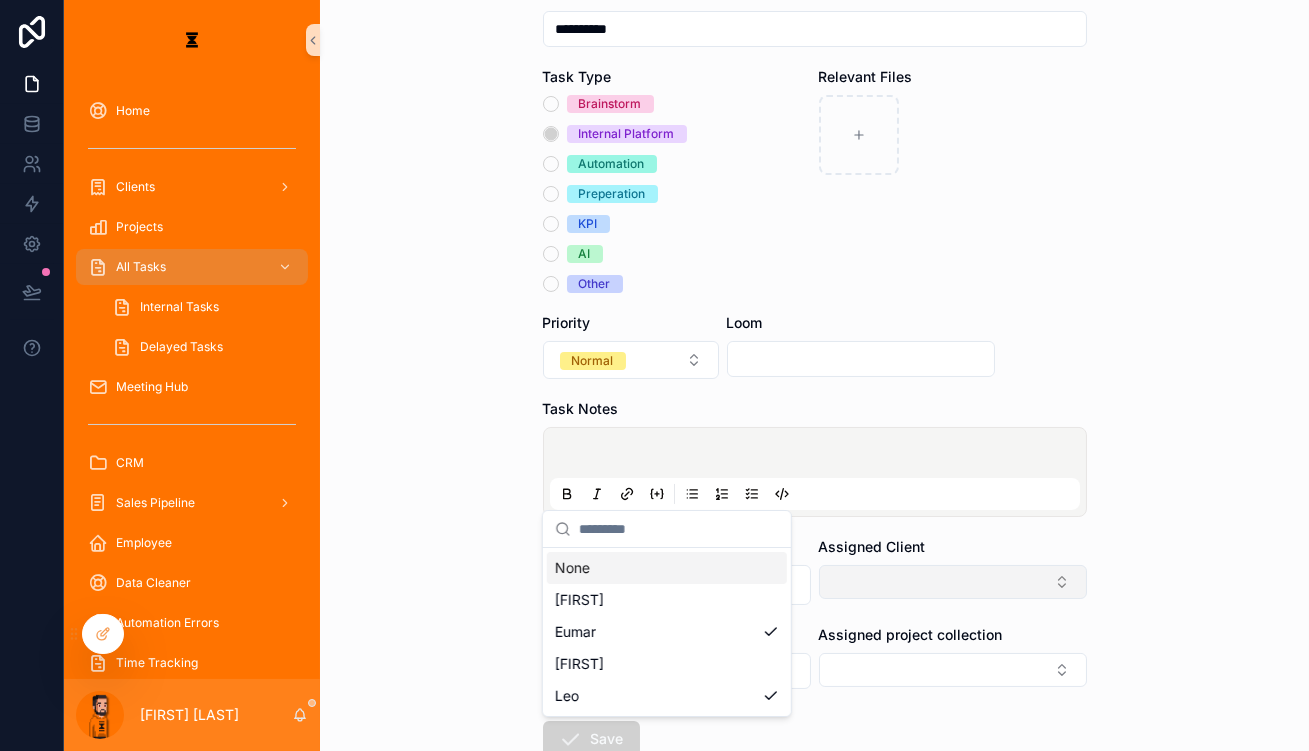 click at bounding box center (953, 582) 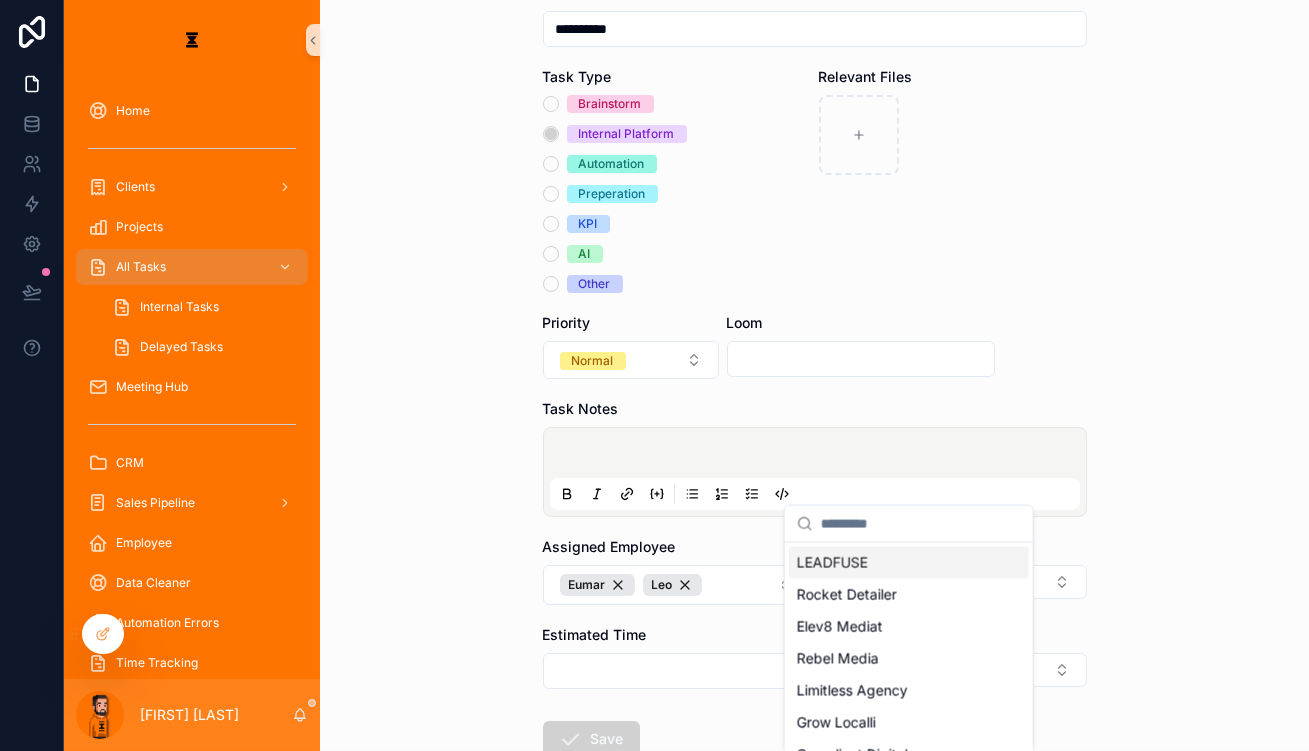 click on "LEADFUSE" at bounding box center [909, 563] 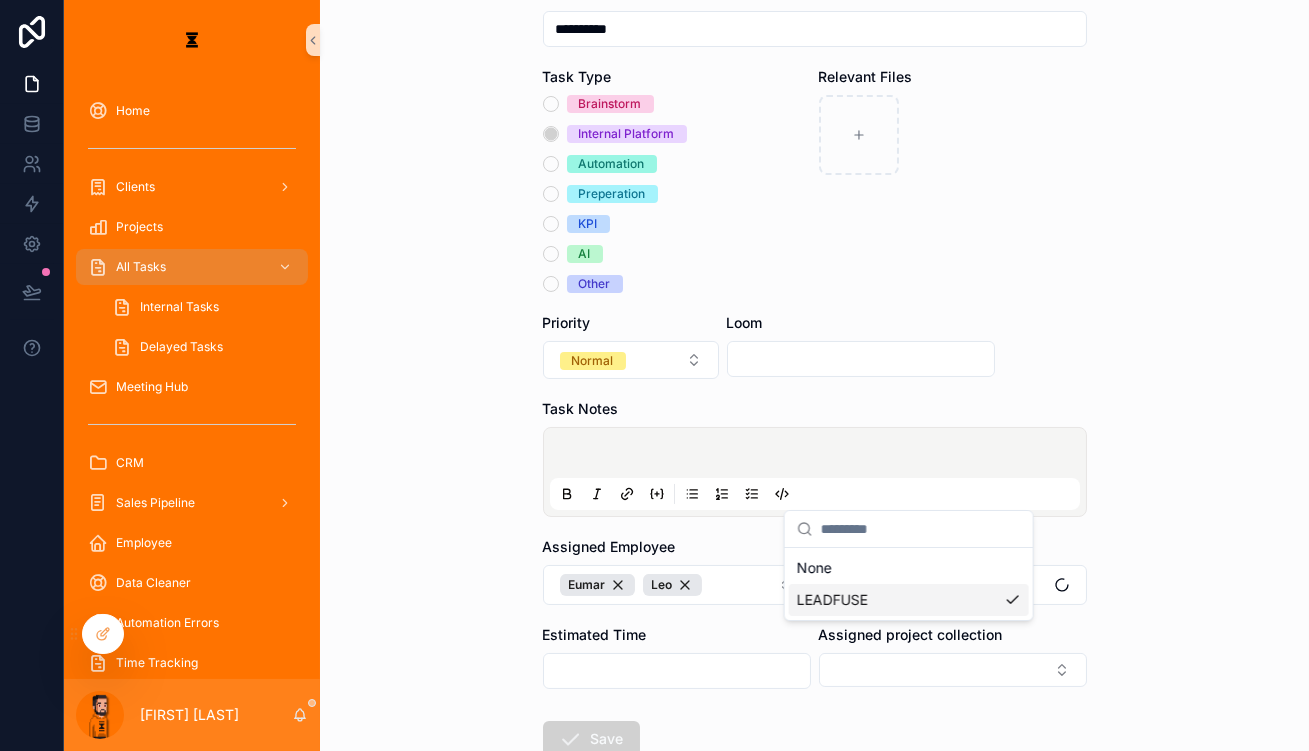 click at bounding box center (677, 671) 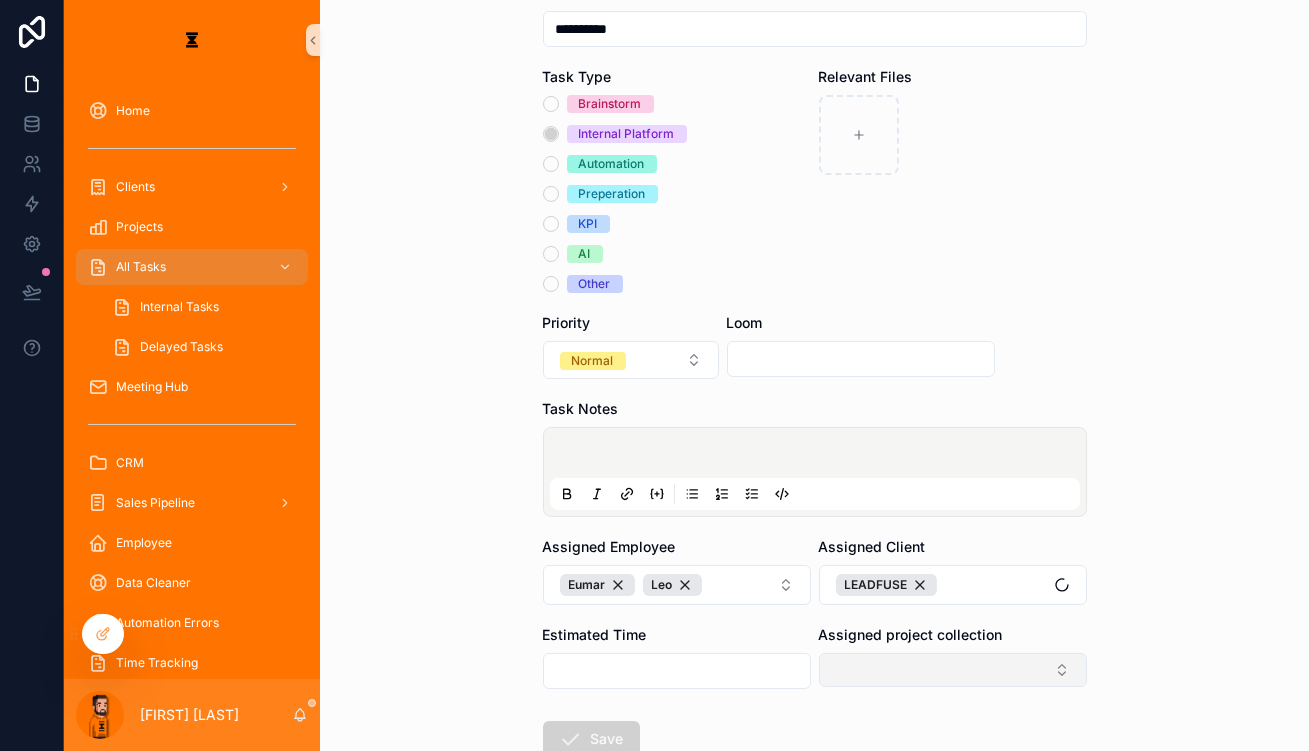 click at bounding box center (953, 670) 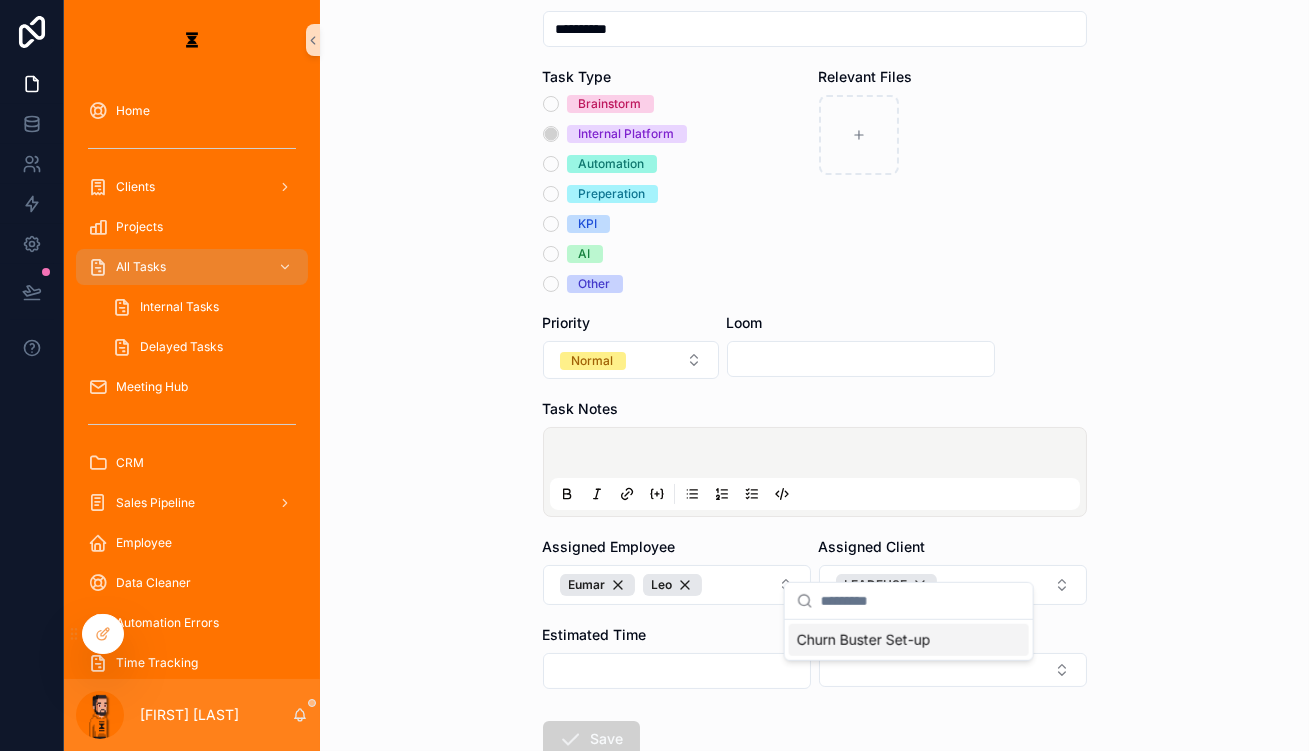 click on "Churn Buster Set-up" at bounding box center (864, 640) 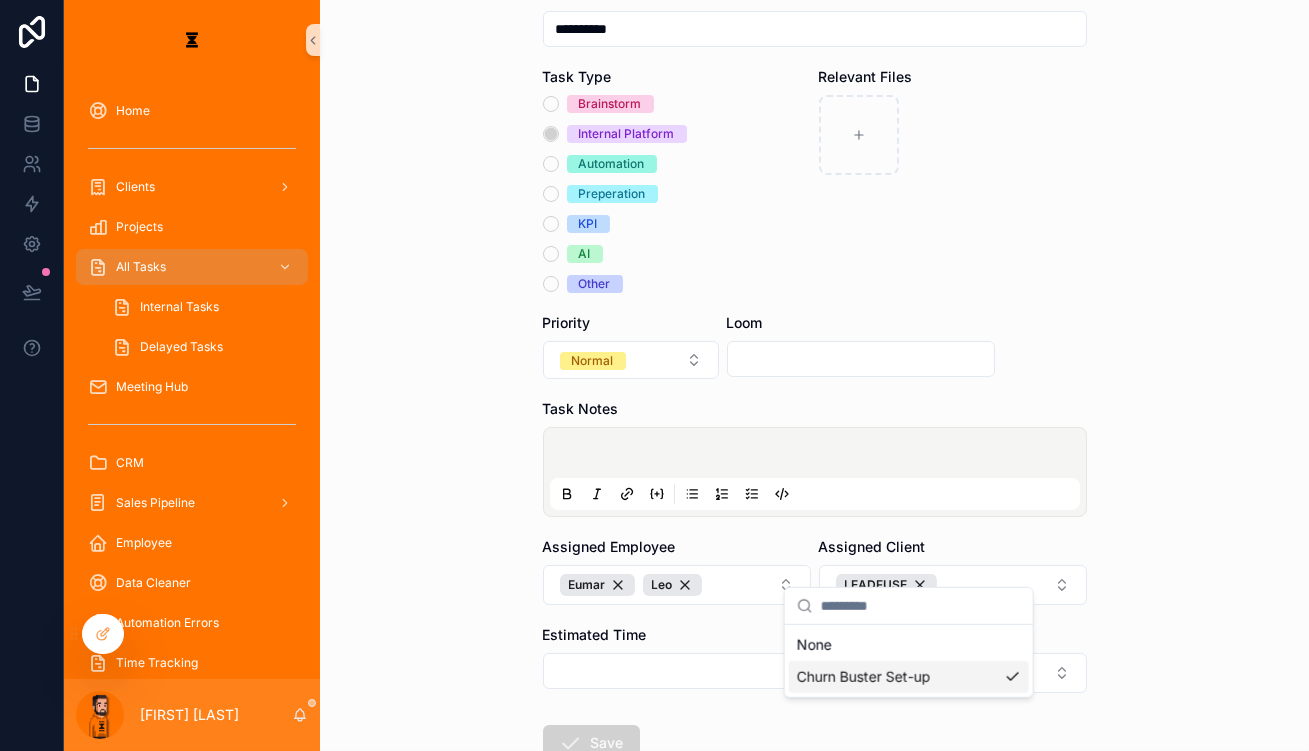 click on "**********" at bounding box center [815, 394] 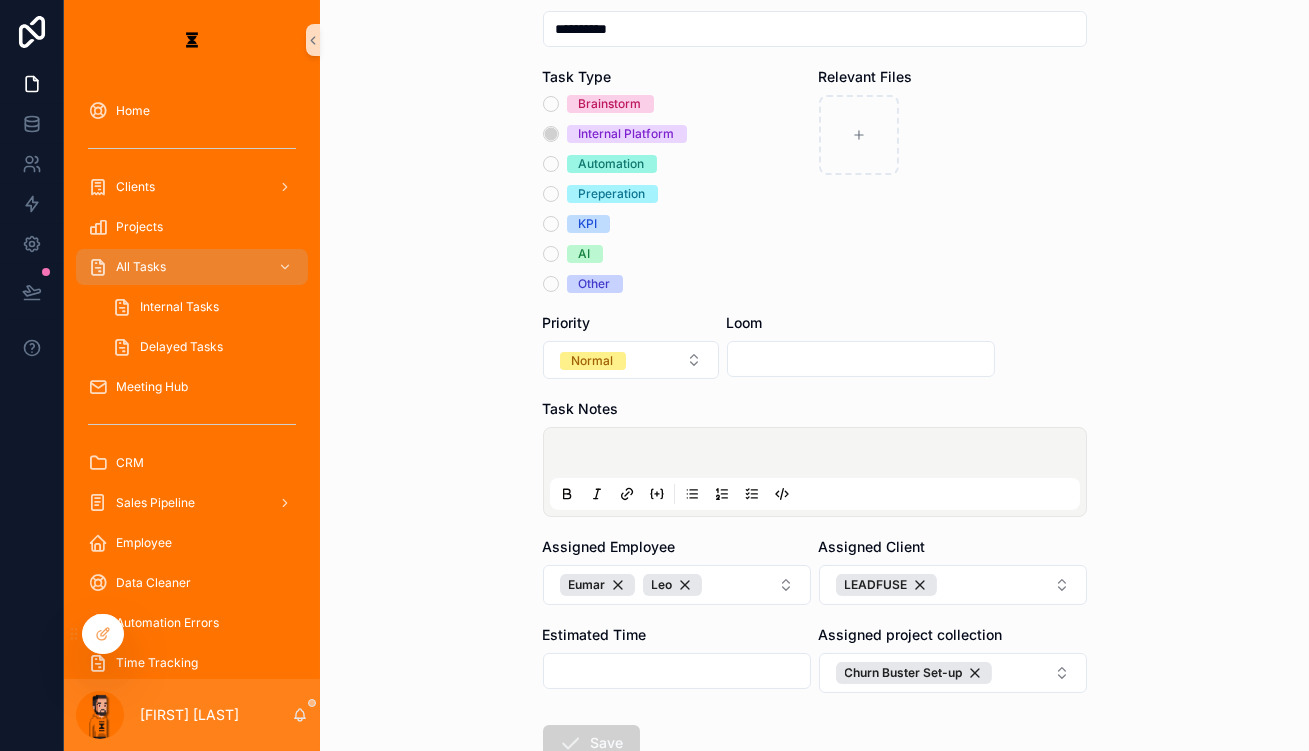 click at bounding box center (819, 456) 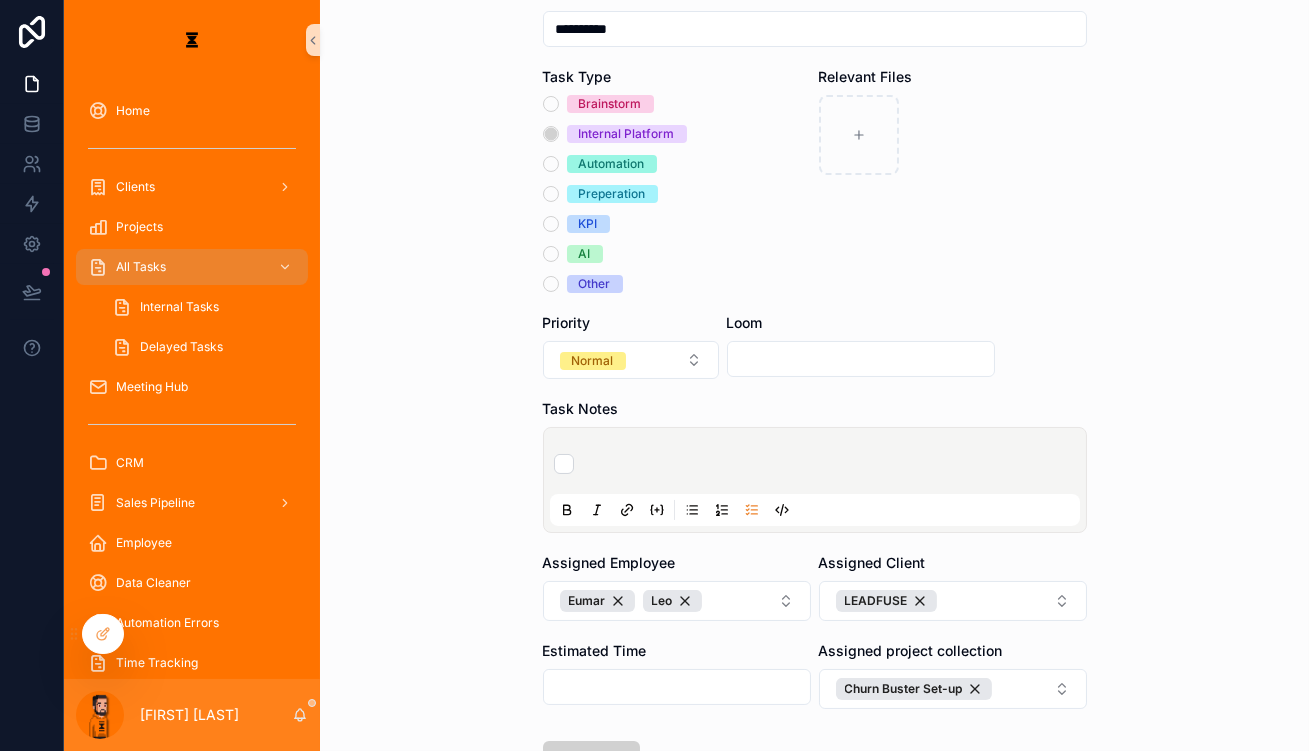 type 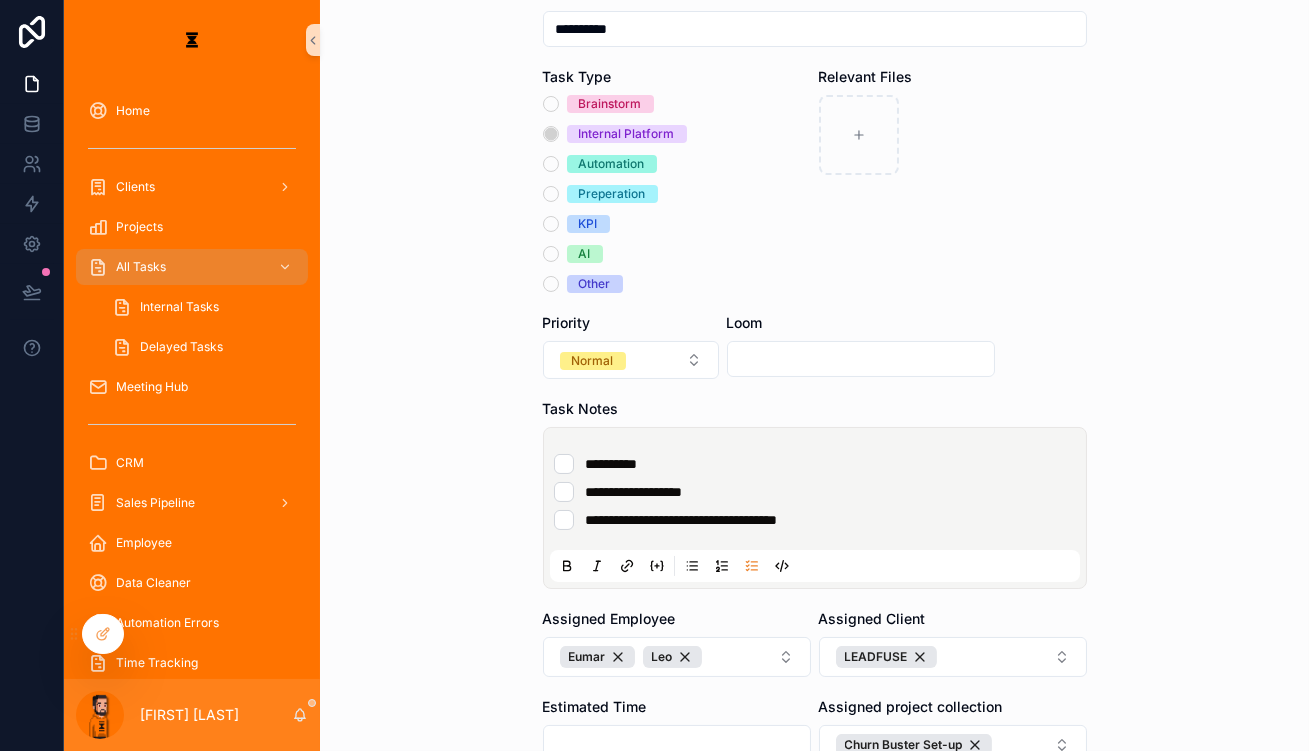 click at bounding box center (861, 359) 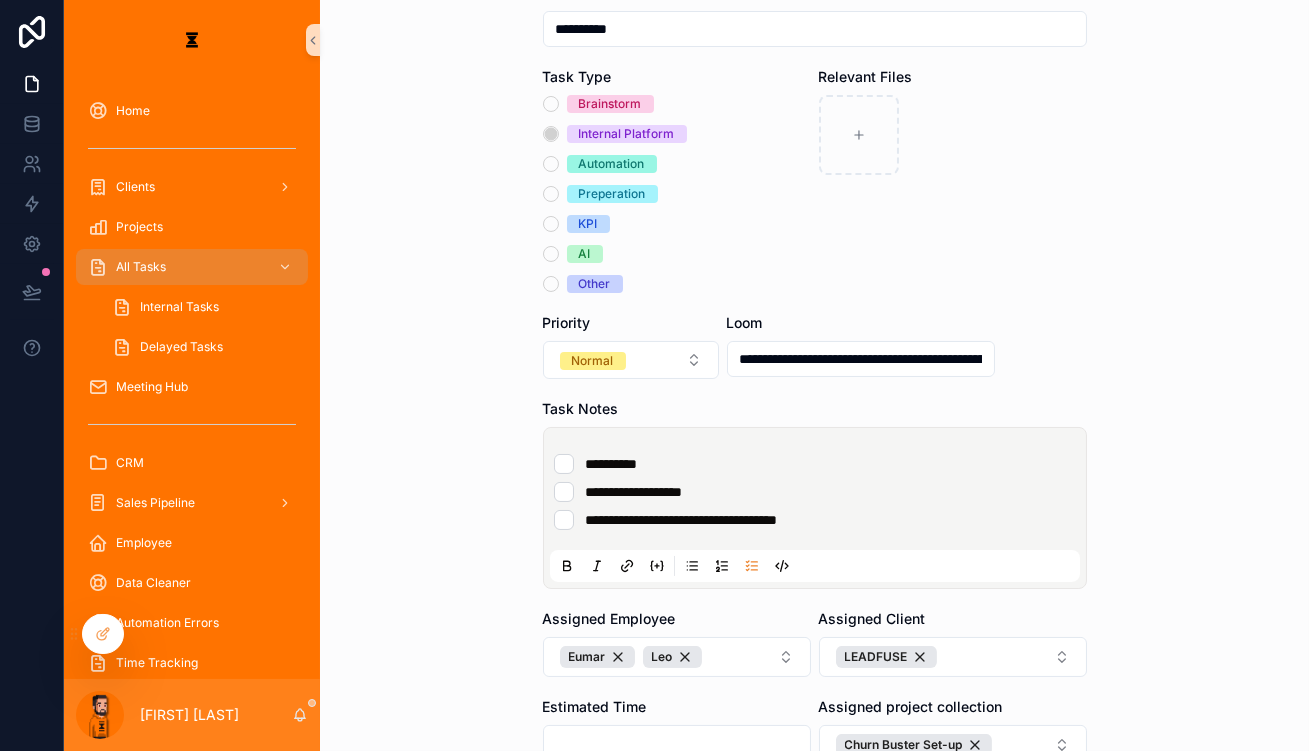 scroll, scrollTop: 0, scrollLeft: 479, axis: horizontal 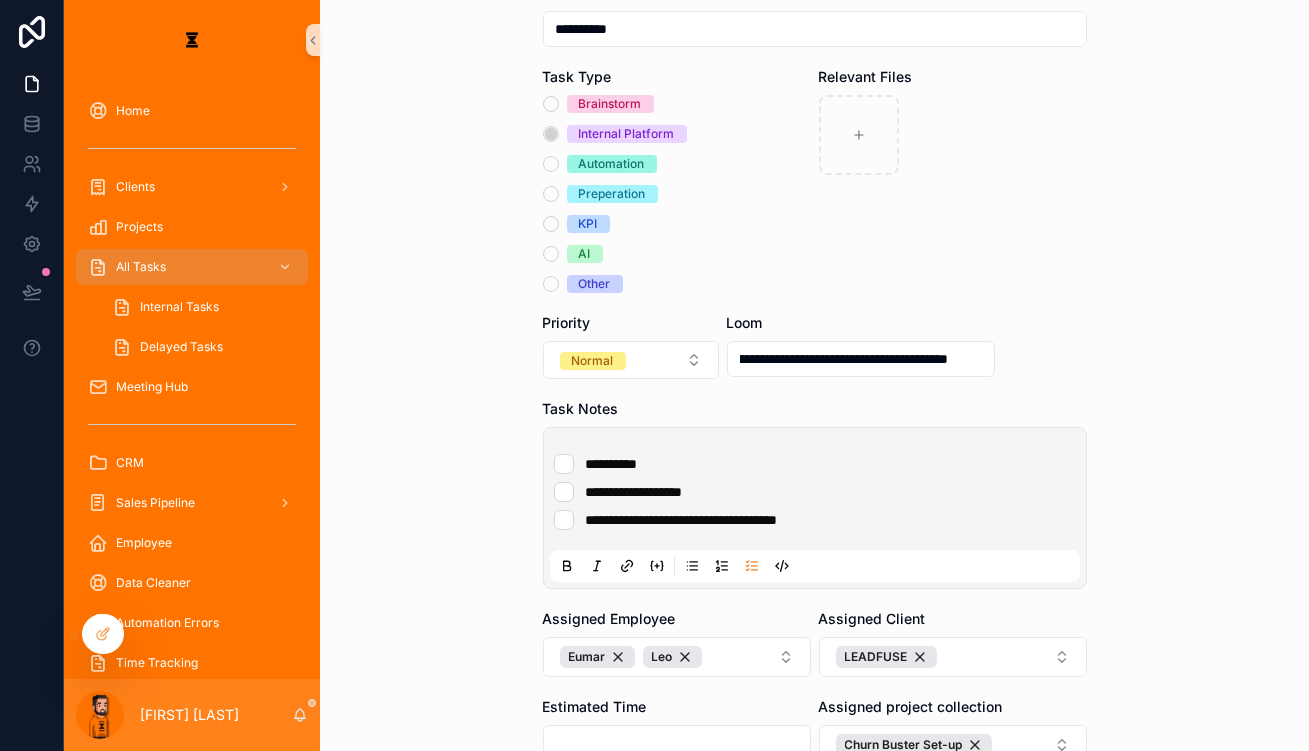 type on "**********" 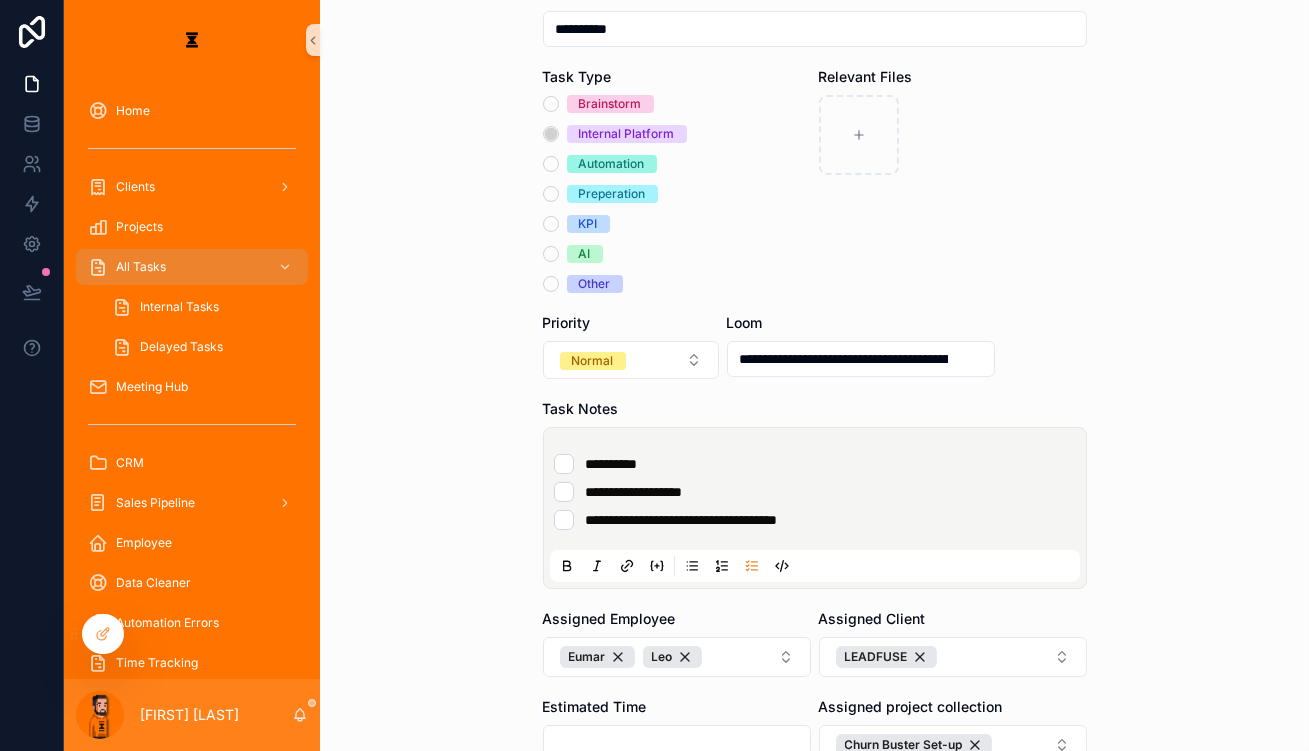 click on "**********" at bounding box center [815, 430] 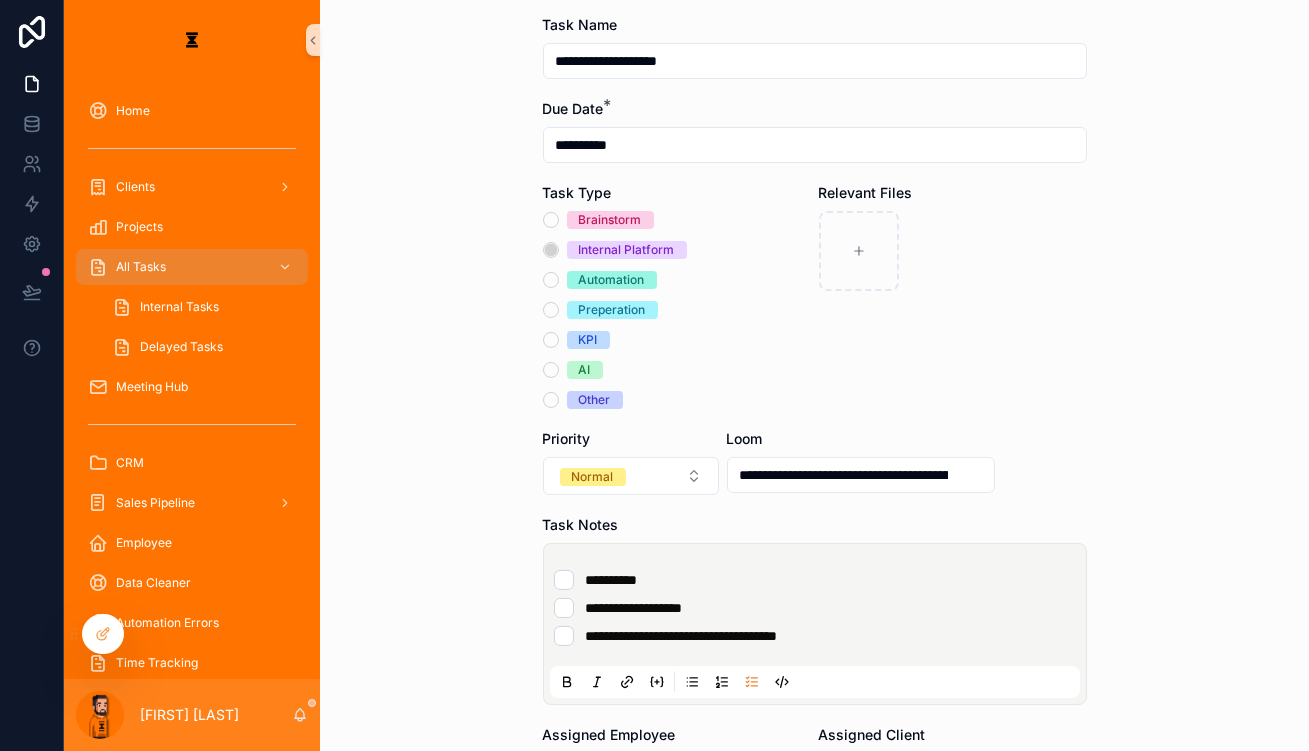 scroll, scrollTop: 19, scrollLeft: 0, axis: vertical 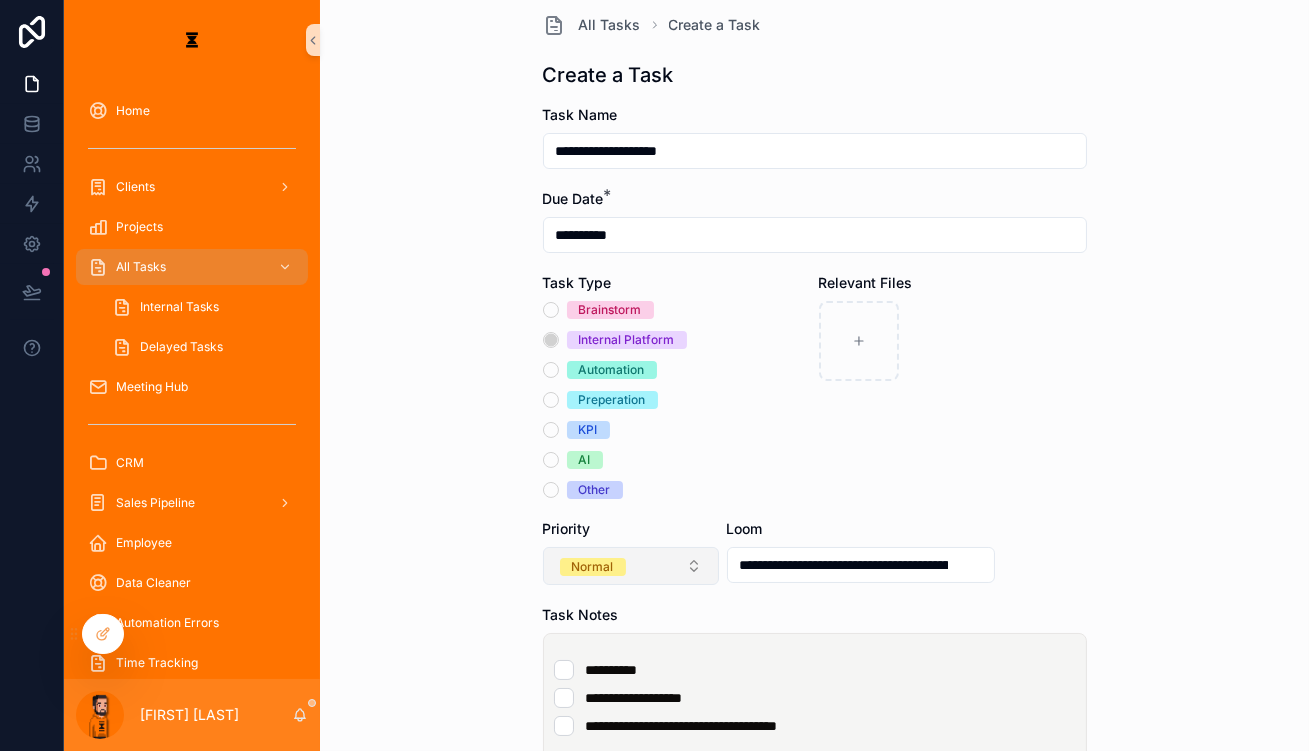 click on "Normal" at bounding box center (631, 566) 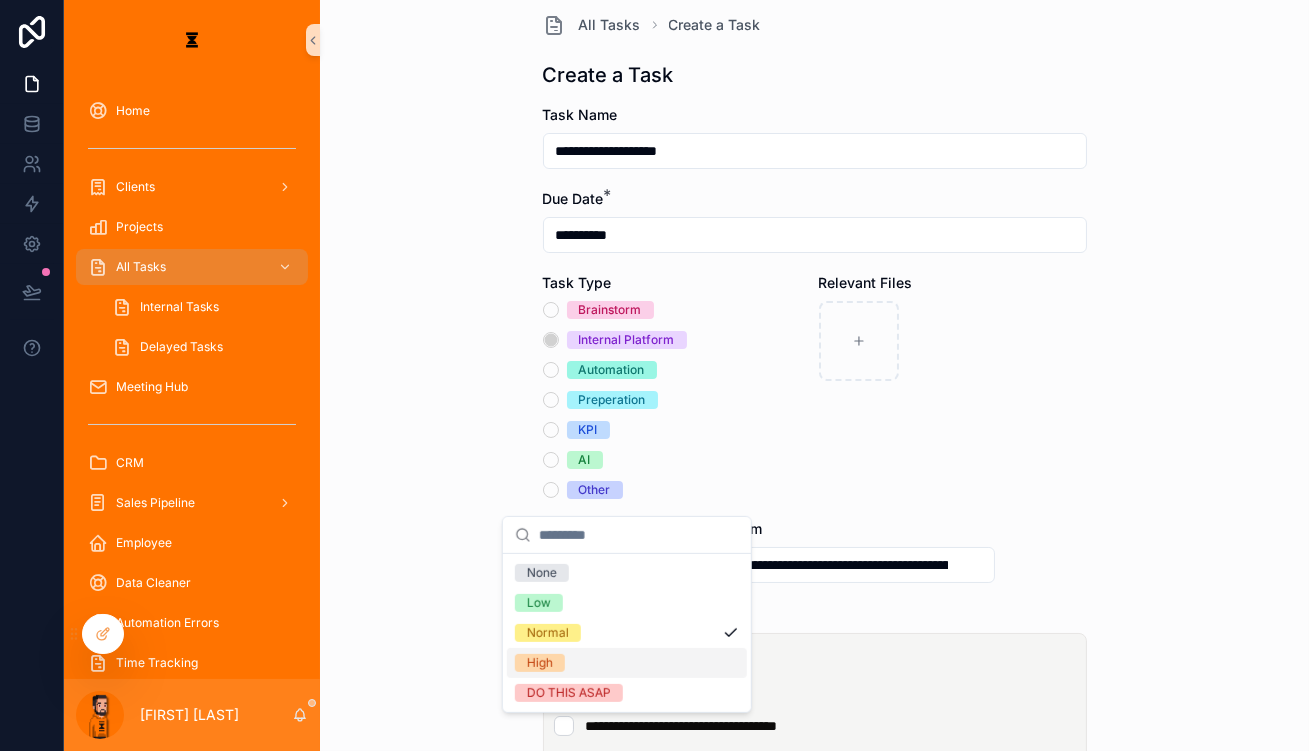 click on "High" at bounding box center (627, 663) 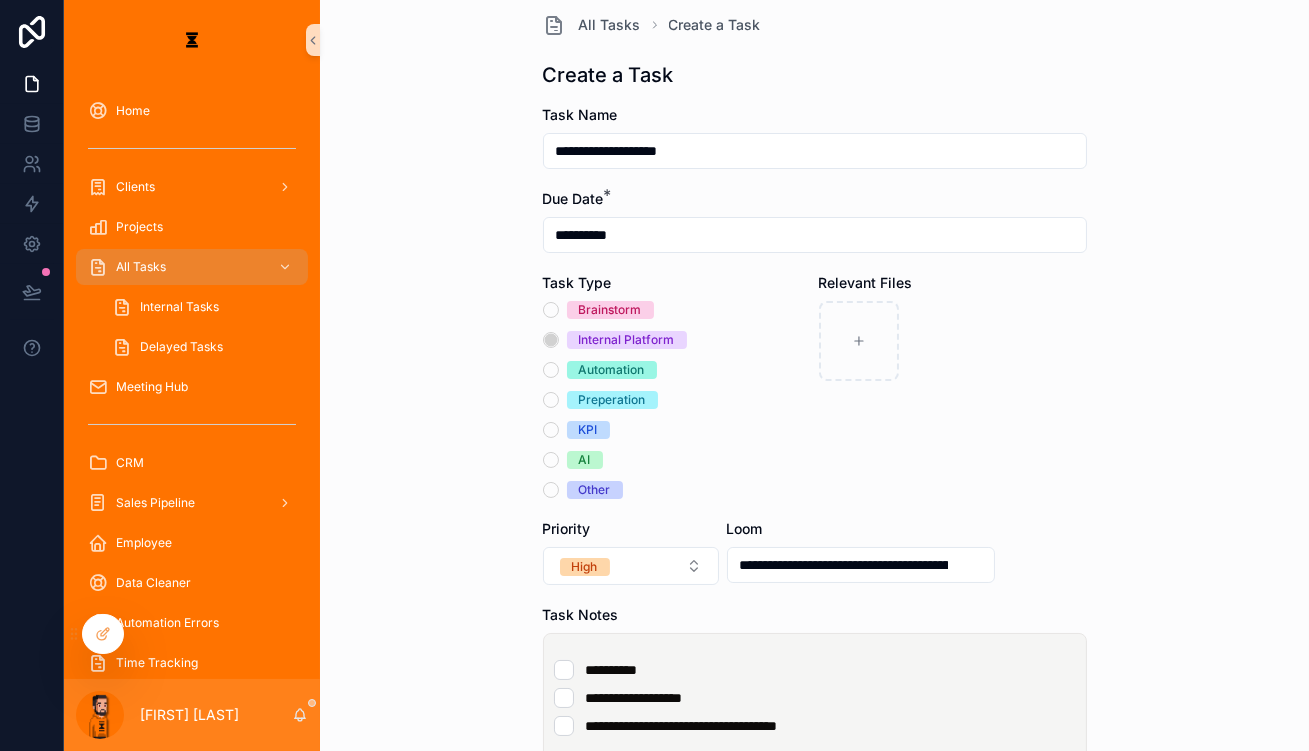 click on "**********" at bounding box center [814, 356] 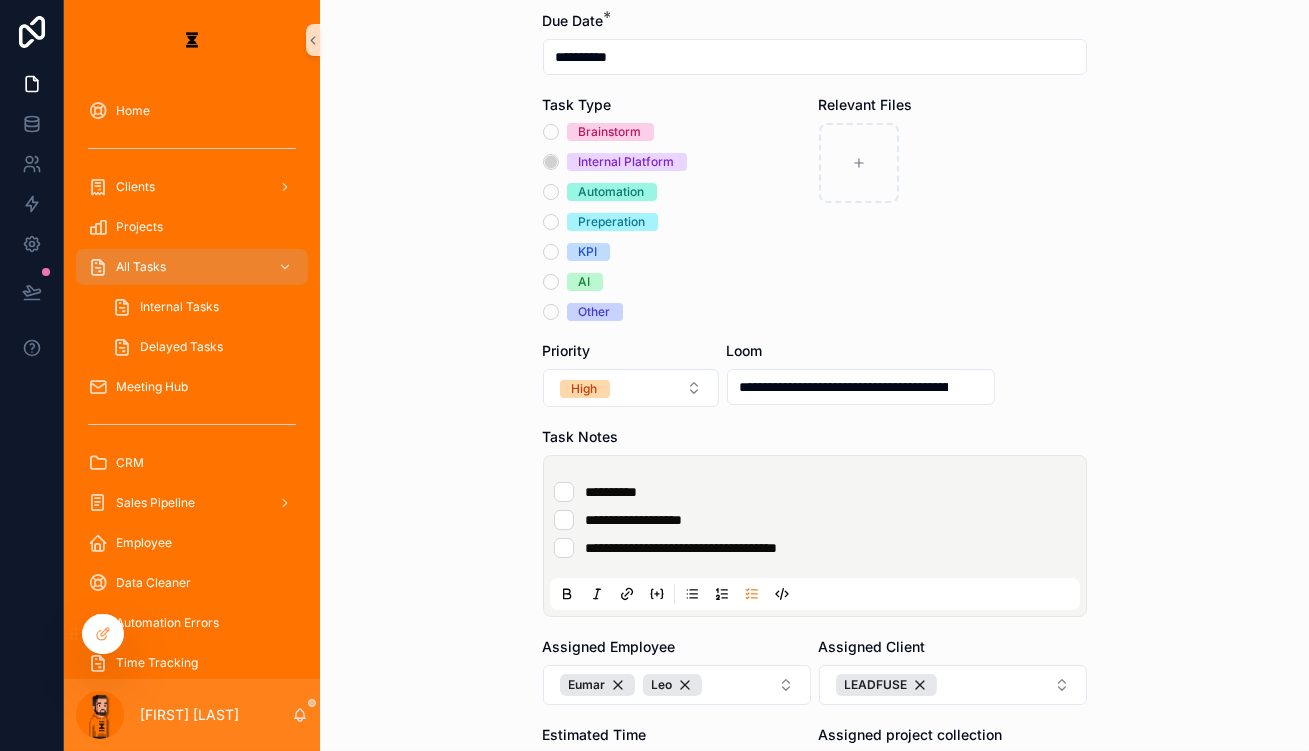 scroll, scrollTop: 201, scrollLeft: 0, axis: vertical 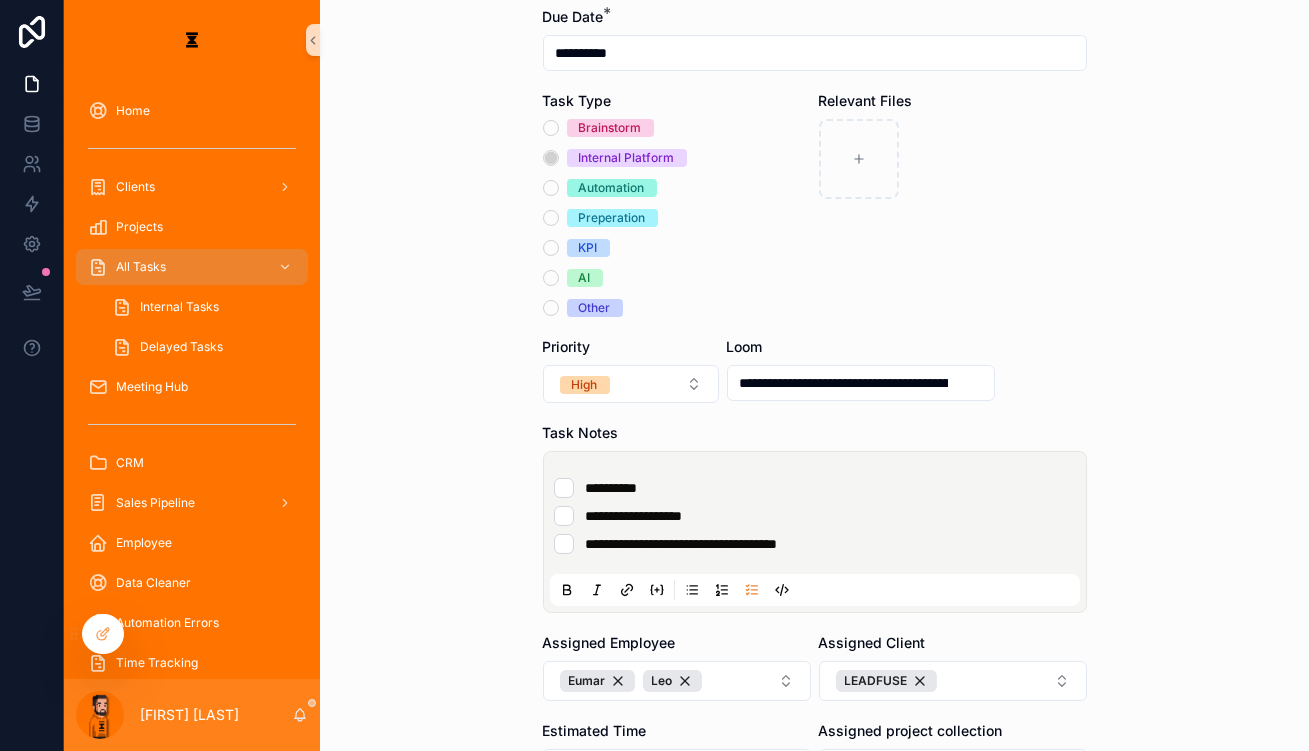 click on "Save" at bounding box center (591, 839) 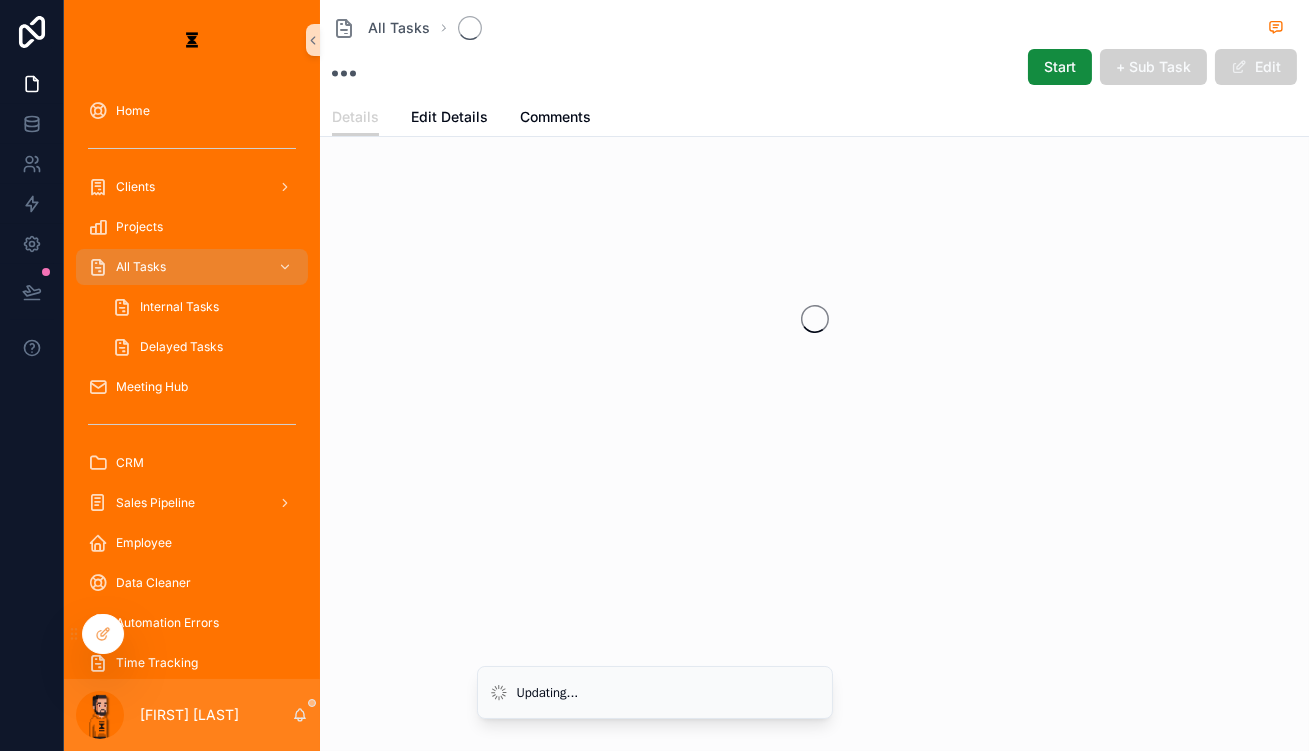 scroll, scrollTop: 0, scrollLeft: 0, axis: both 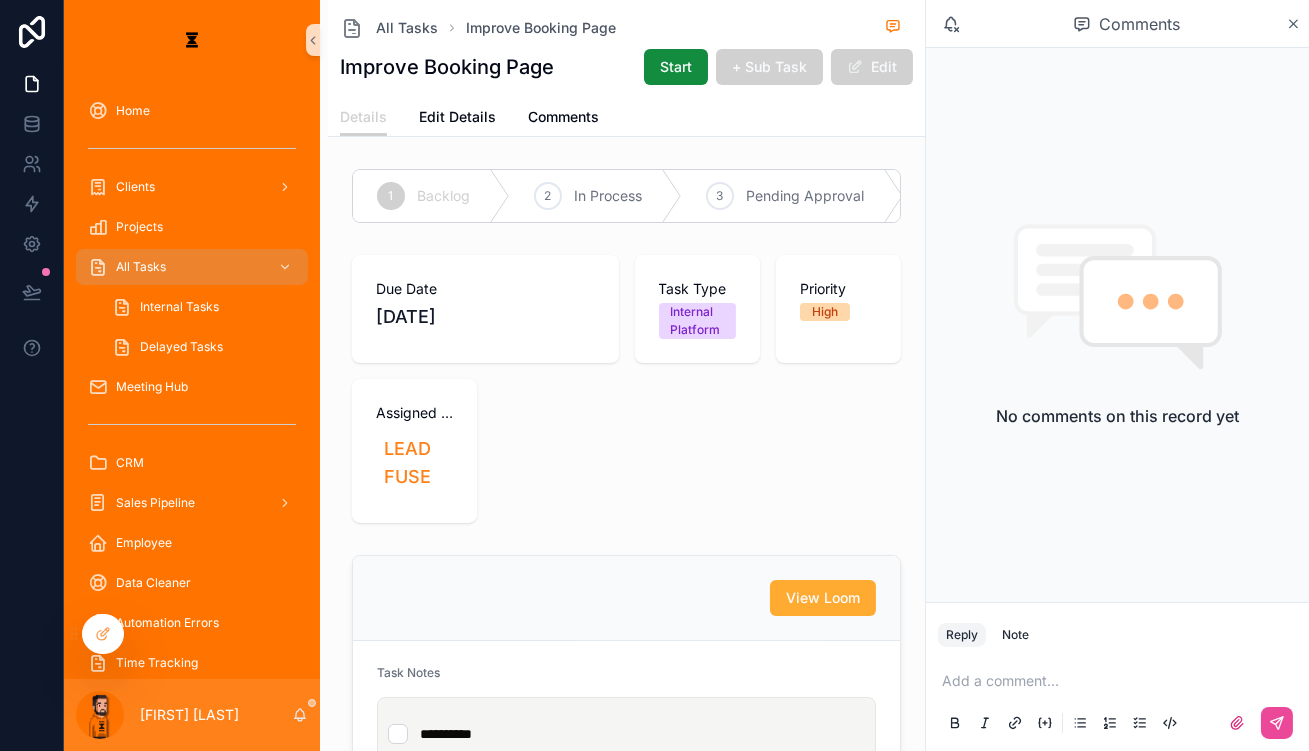 click on "Add a comment..." at bounding box center [1117, 701] 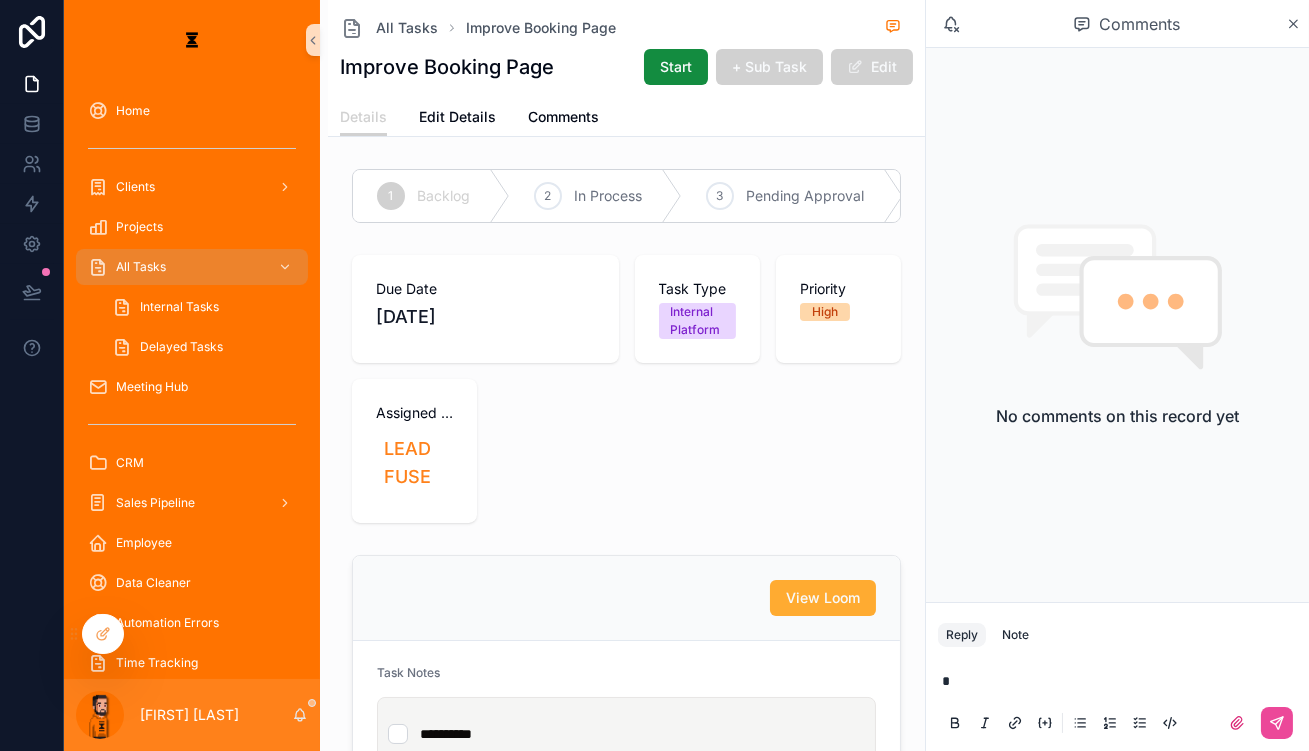 type 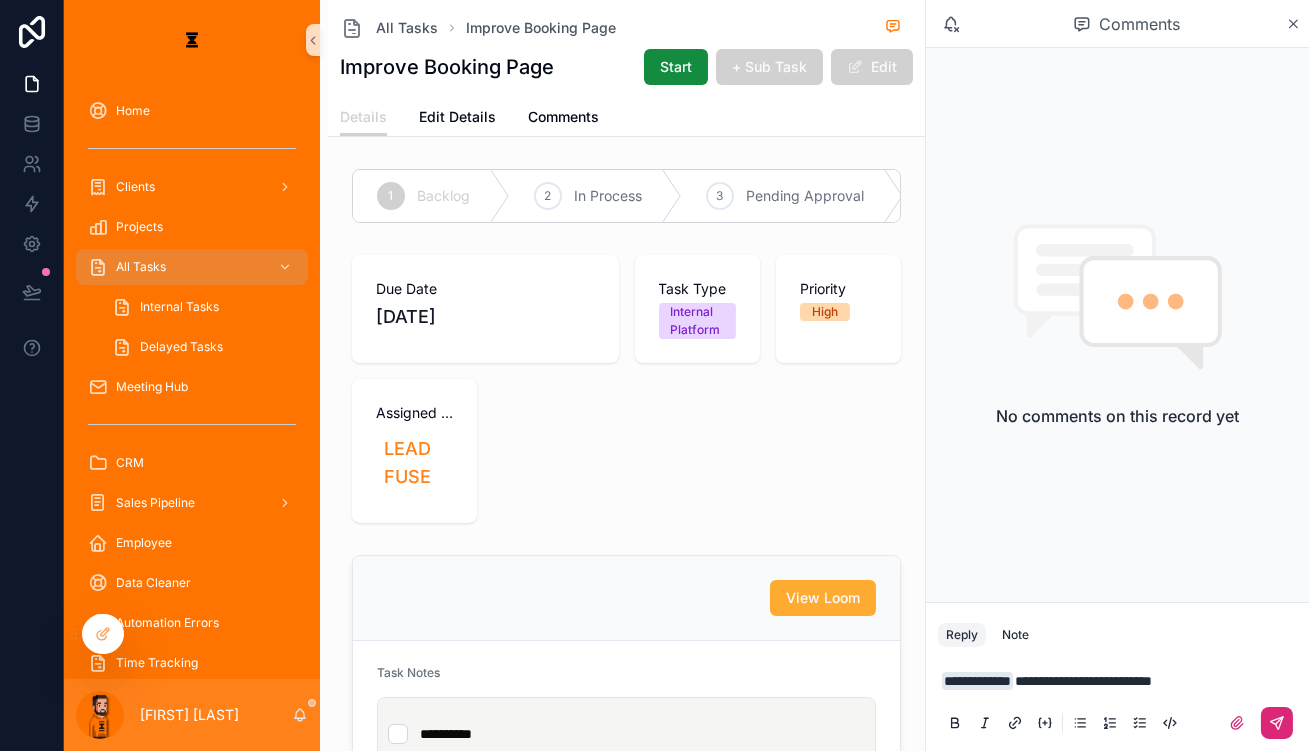 click 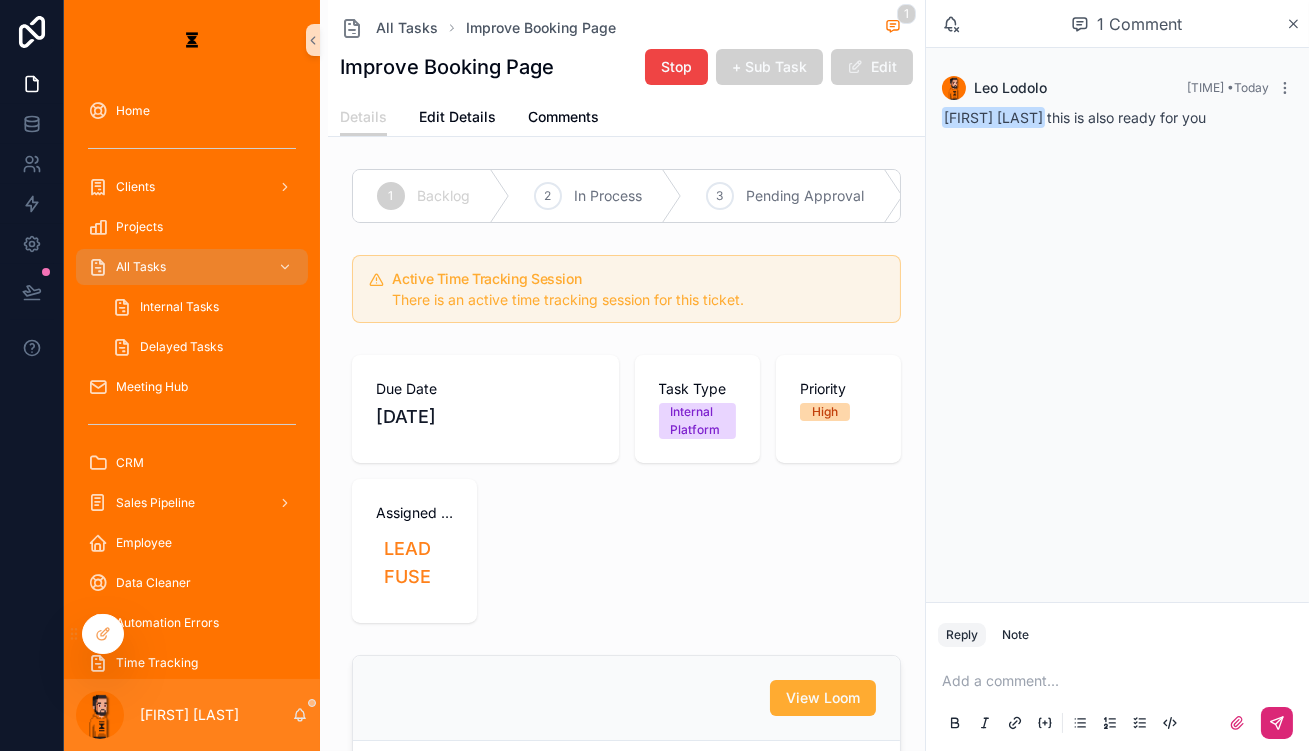 click on "[FIRST] [LAST]" at bounding box center (192, 715) 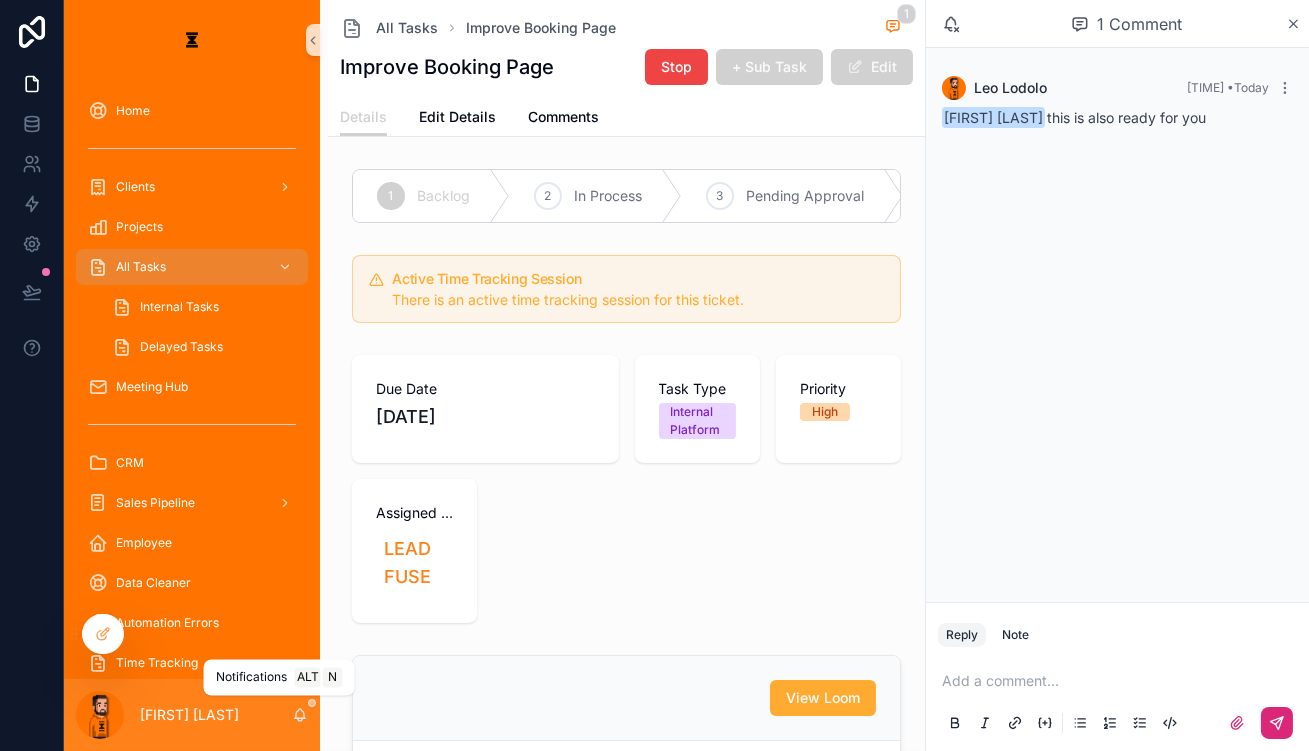 click 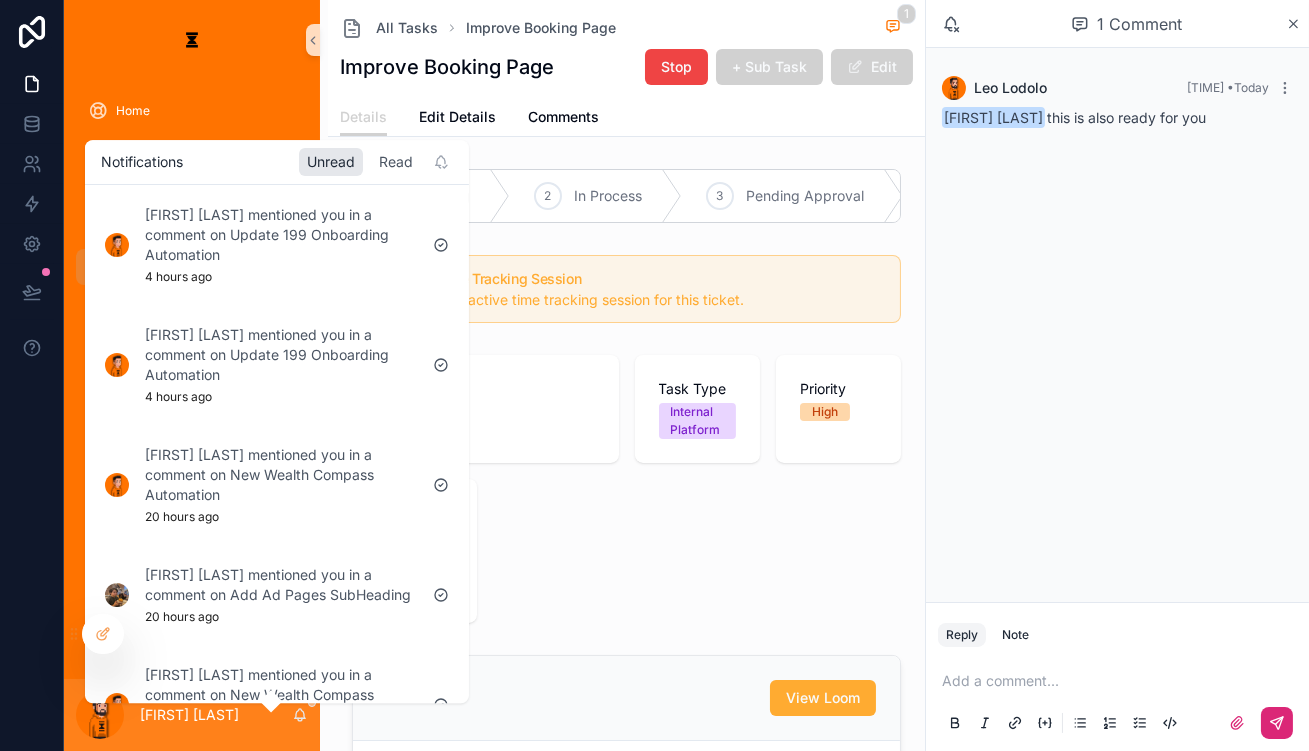 click on "Read" at bounding box center (396, 162) 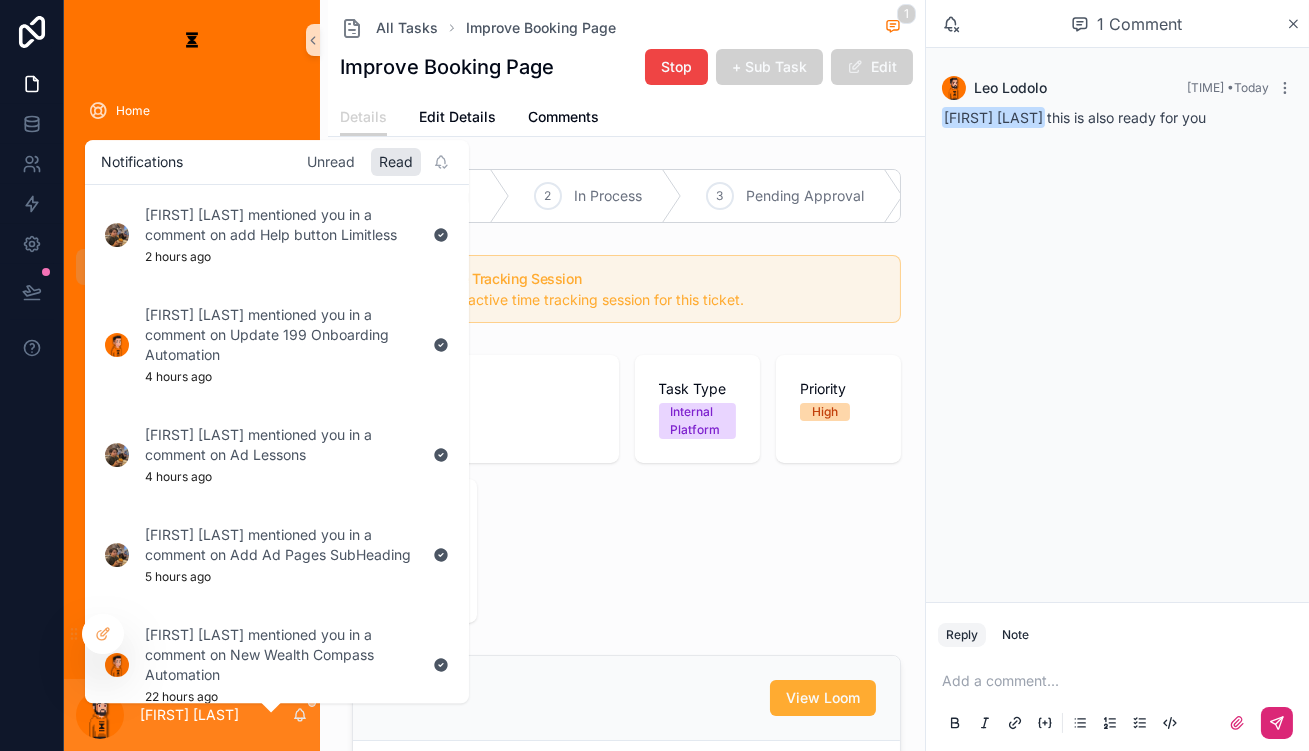 click on "Unread" at bounding box center [331, 162] 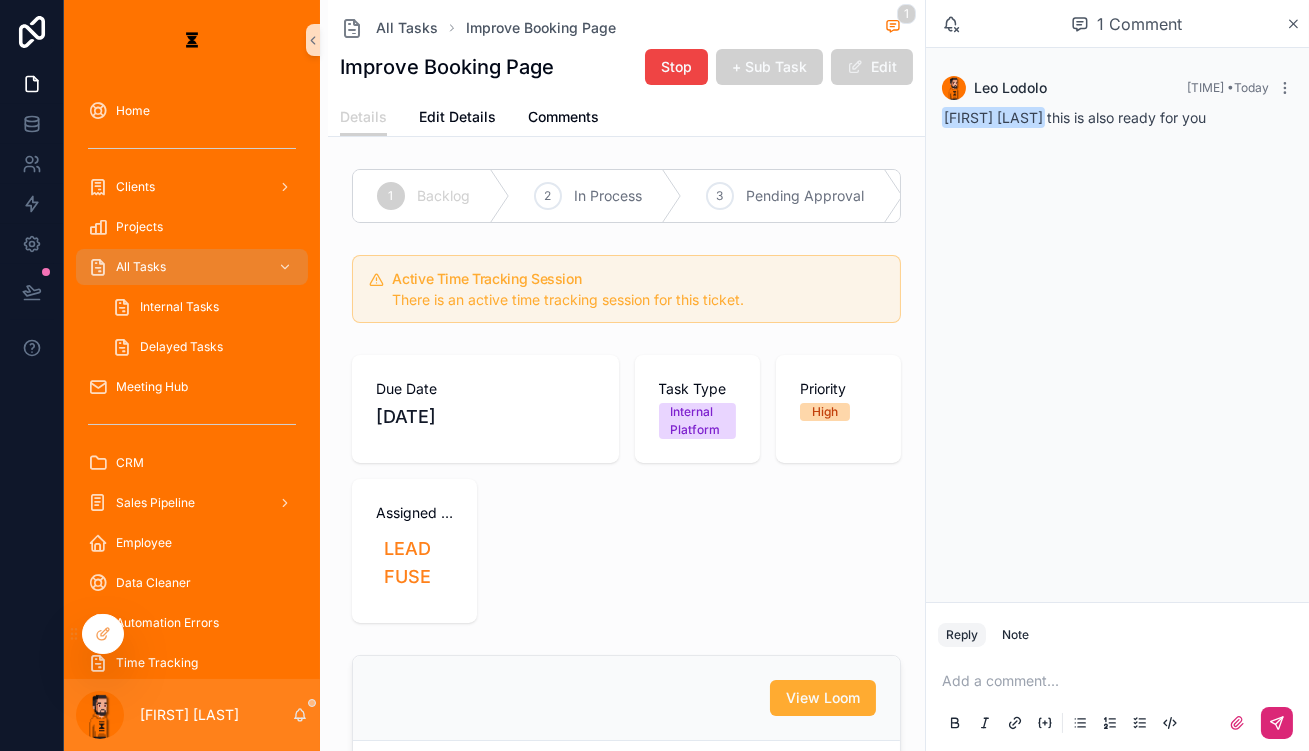click on "Due Date [DATE] Task Type Internal Platform Priority High Assigned project collection LEADFUSE" at bounding box center [626, 489] 